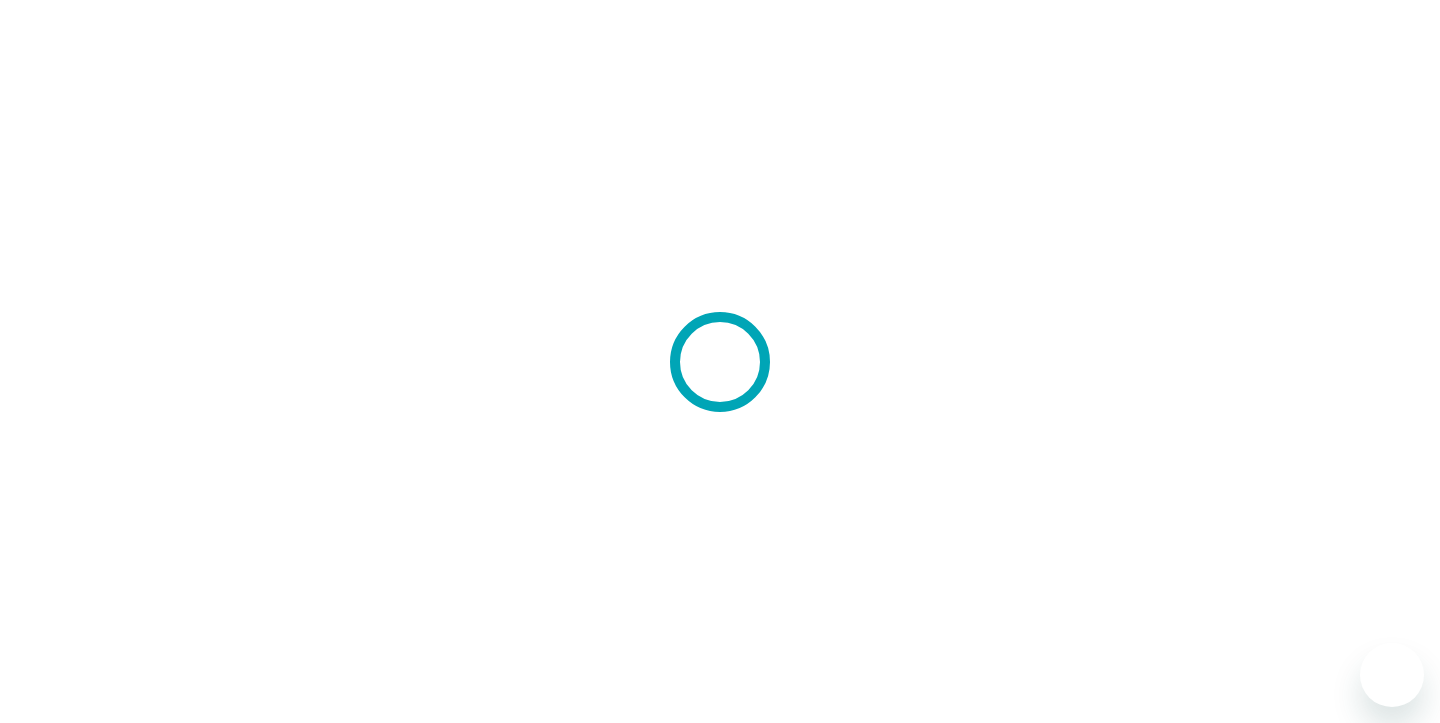 scroll, scrollTop: 0, scrollLeft: 0, axis: both 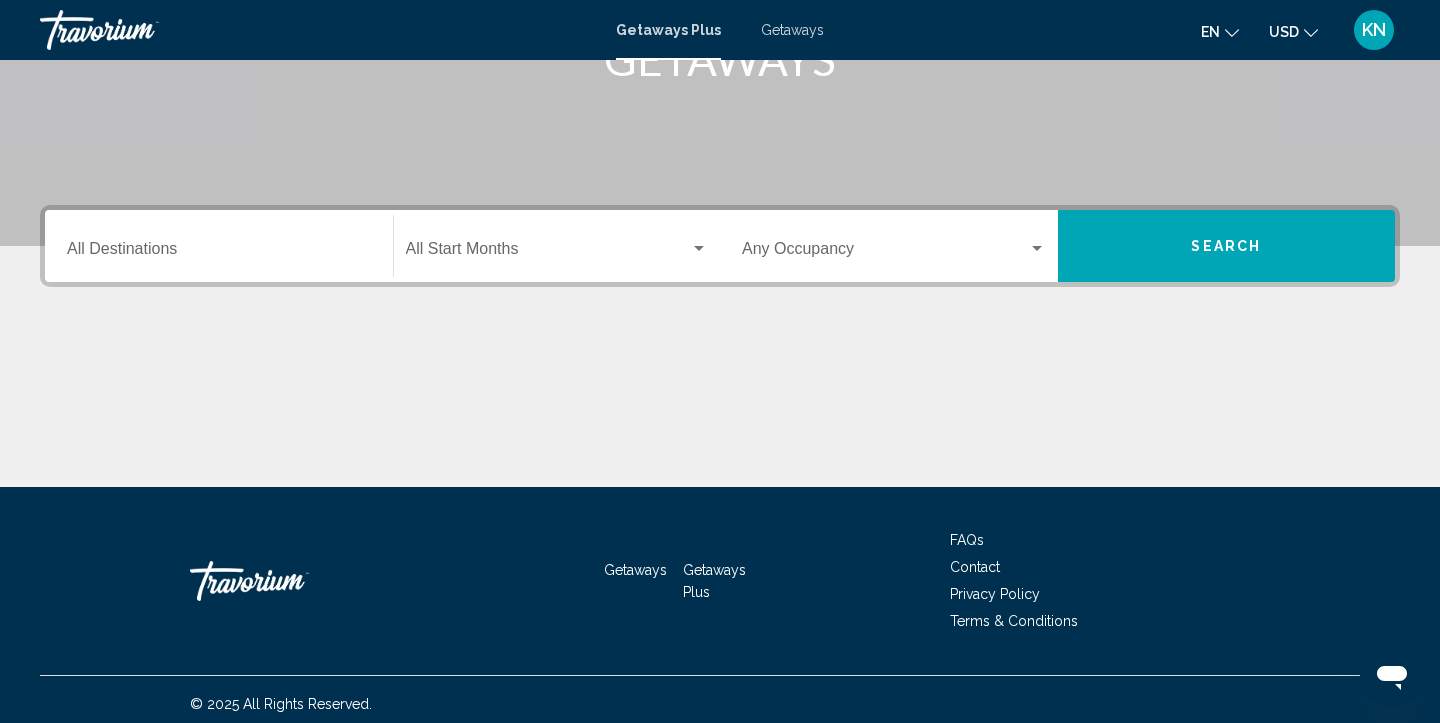click on "Destination All Destinations" at bounding box center (219, 246) 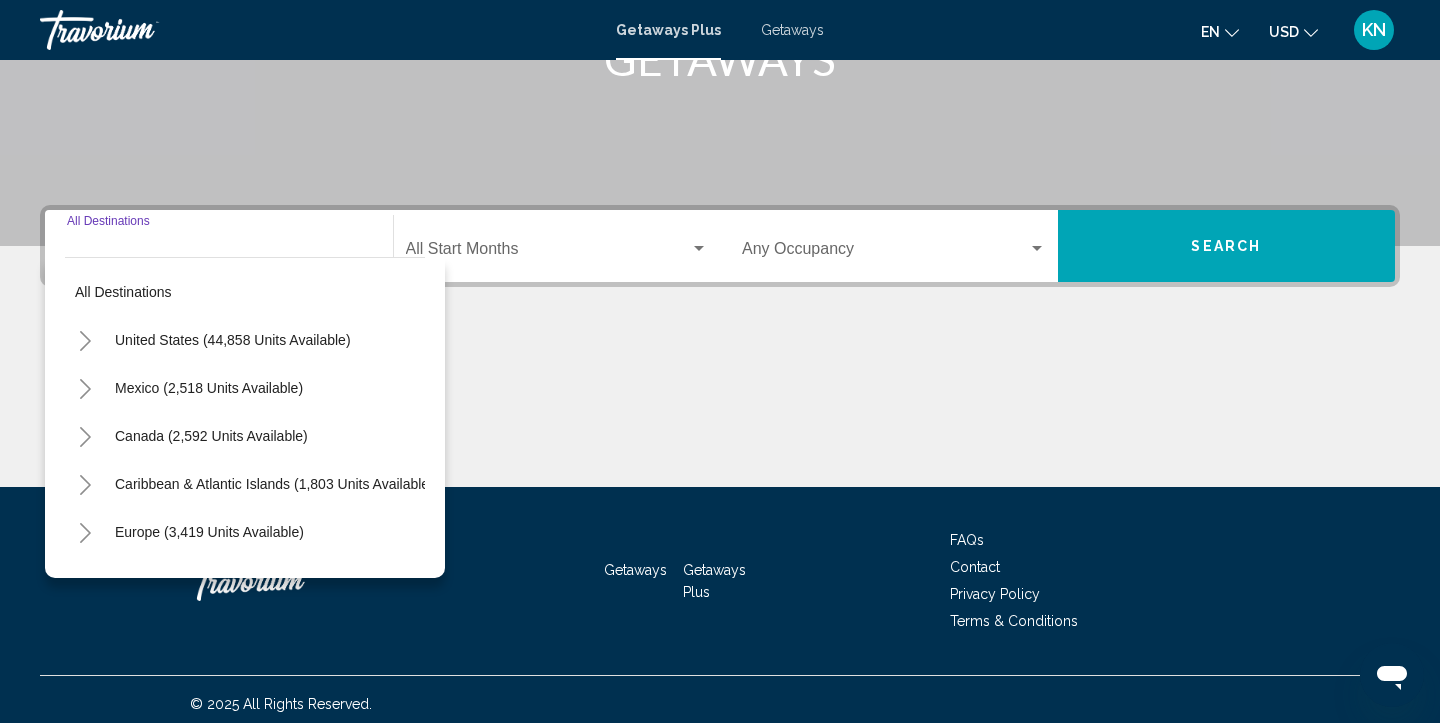 scroll, scrollTop: 363, scrollLeft: 0, axis: vertical 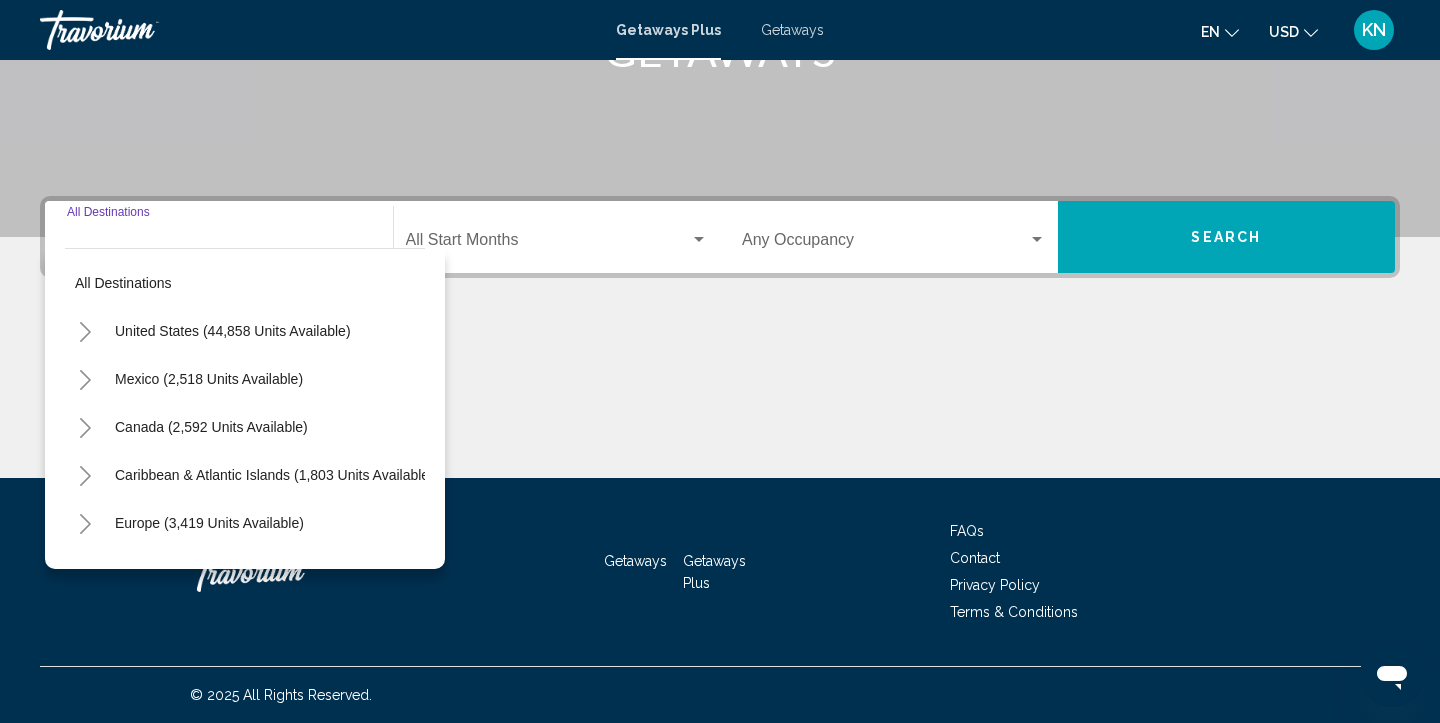 click on "Destination All Destinations" at bounding box center [219, 244] 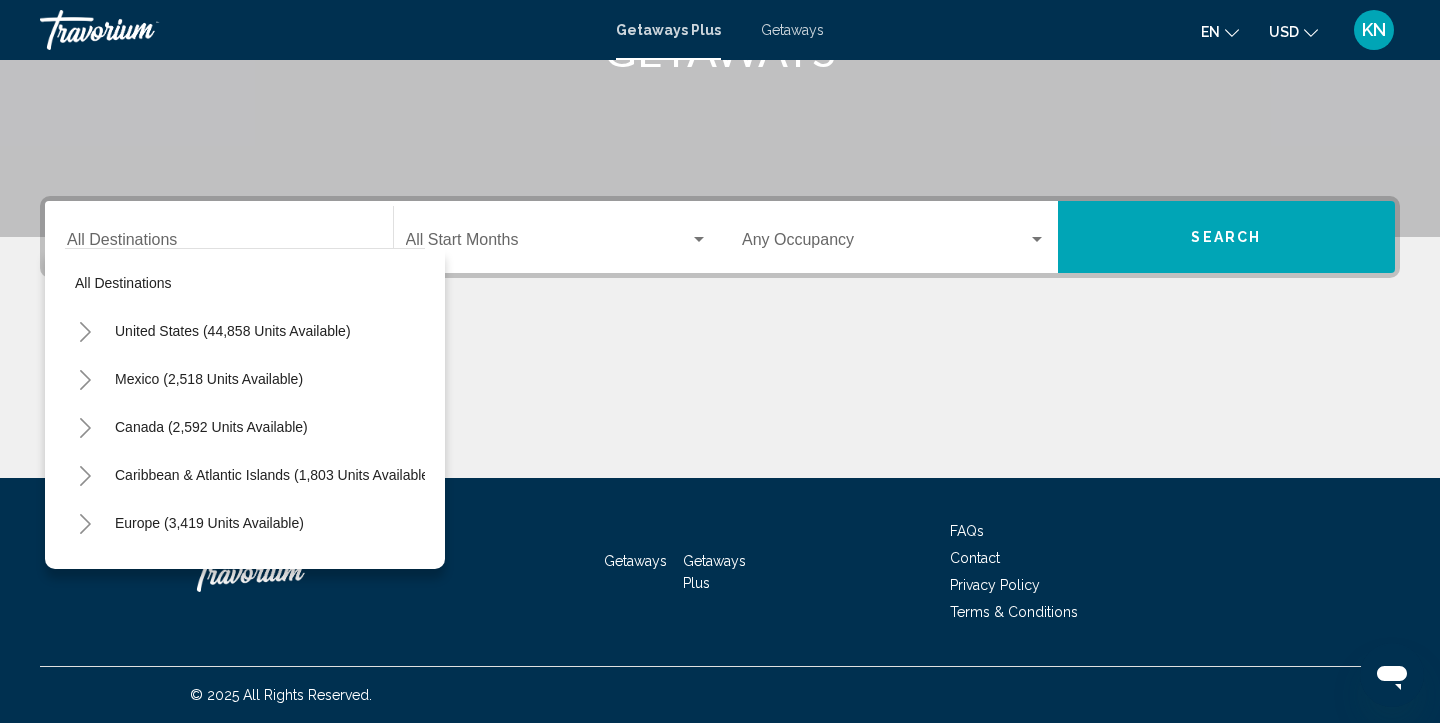 click on "Destination All Destinations" at bounding box center (219, 237) 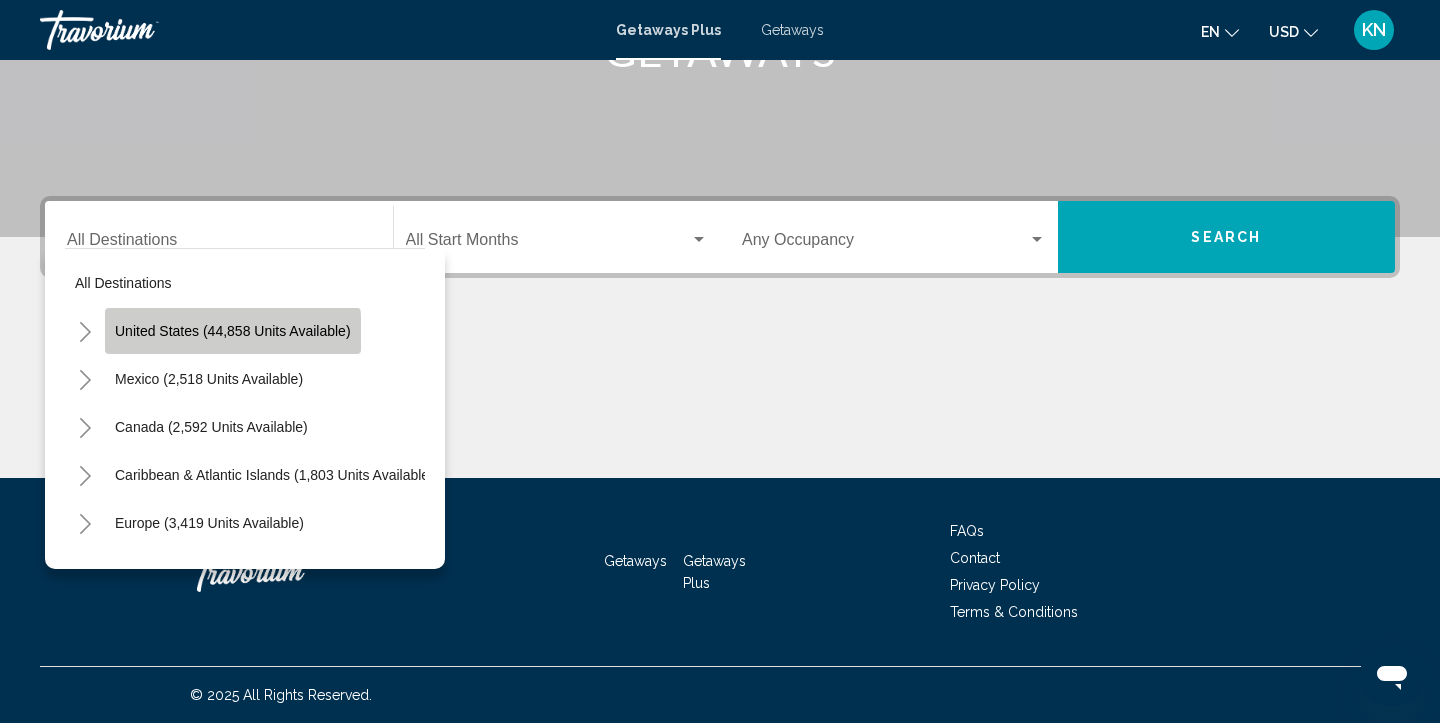 click on "United States (44,858 units available)" 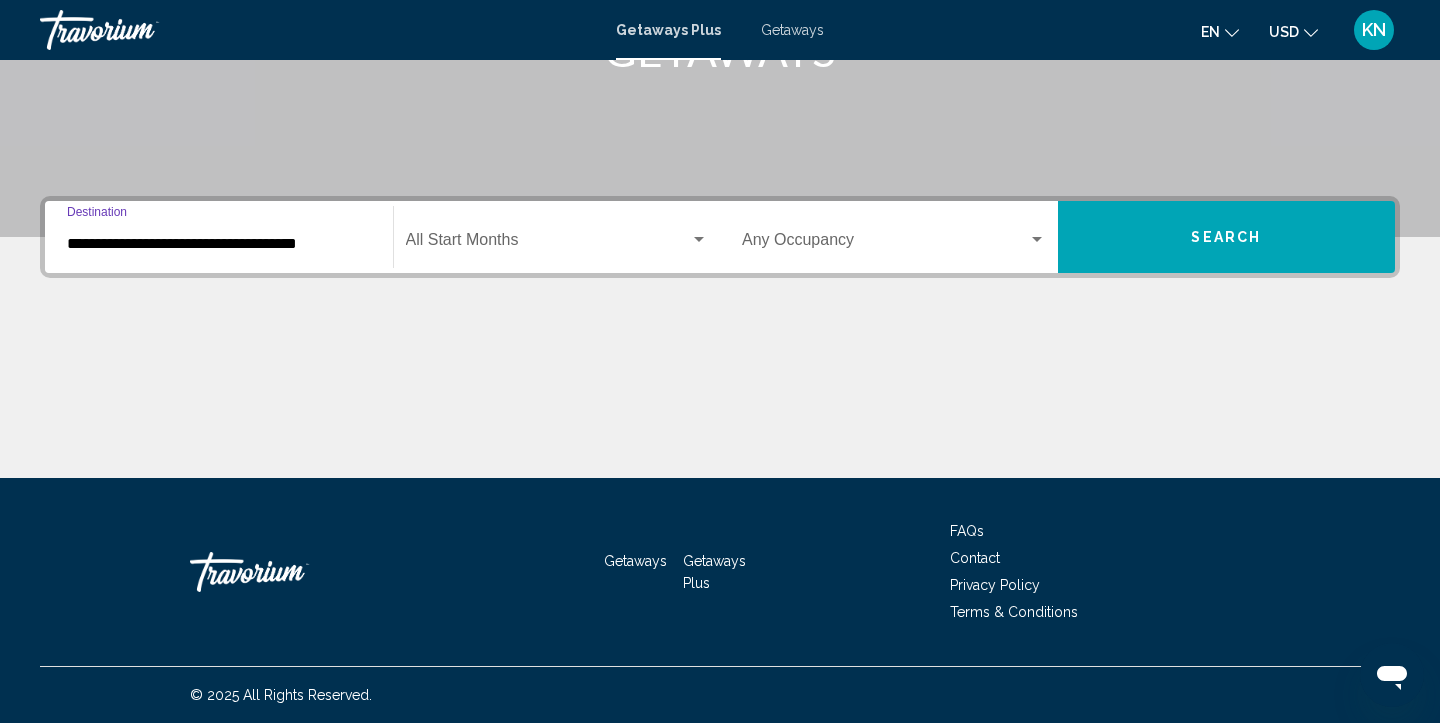 click on "**********" at bounding box center (219, 237) 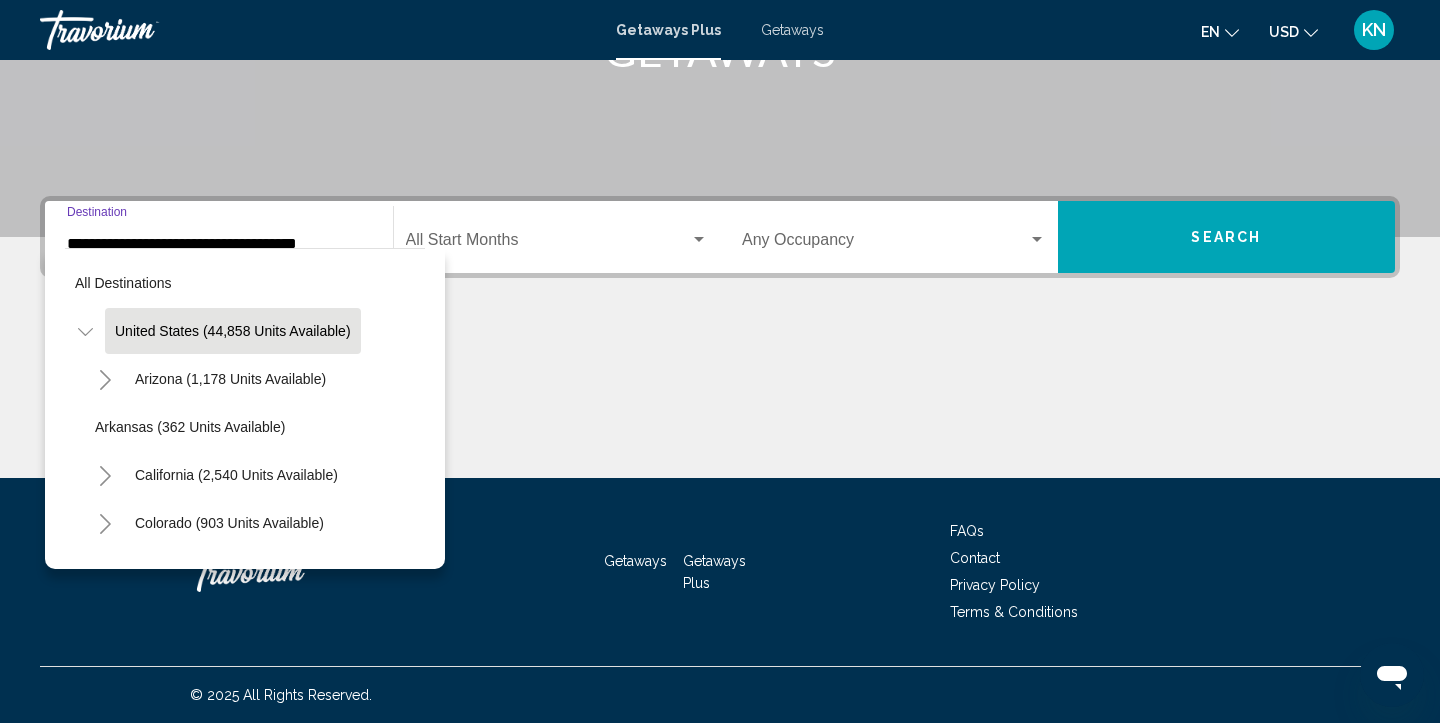 scroll, scrollTop: 332, scrollLeft: 0, axis: vertical 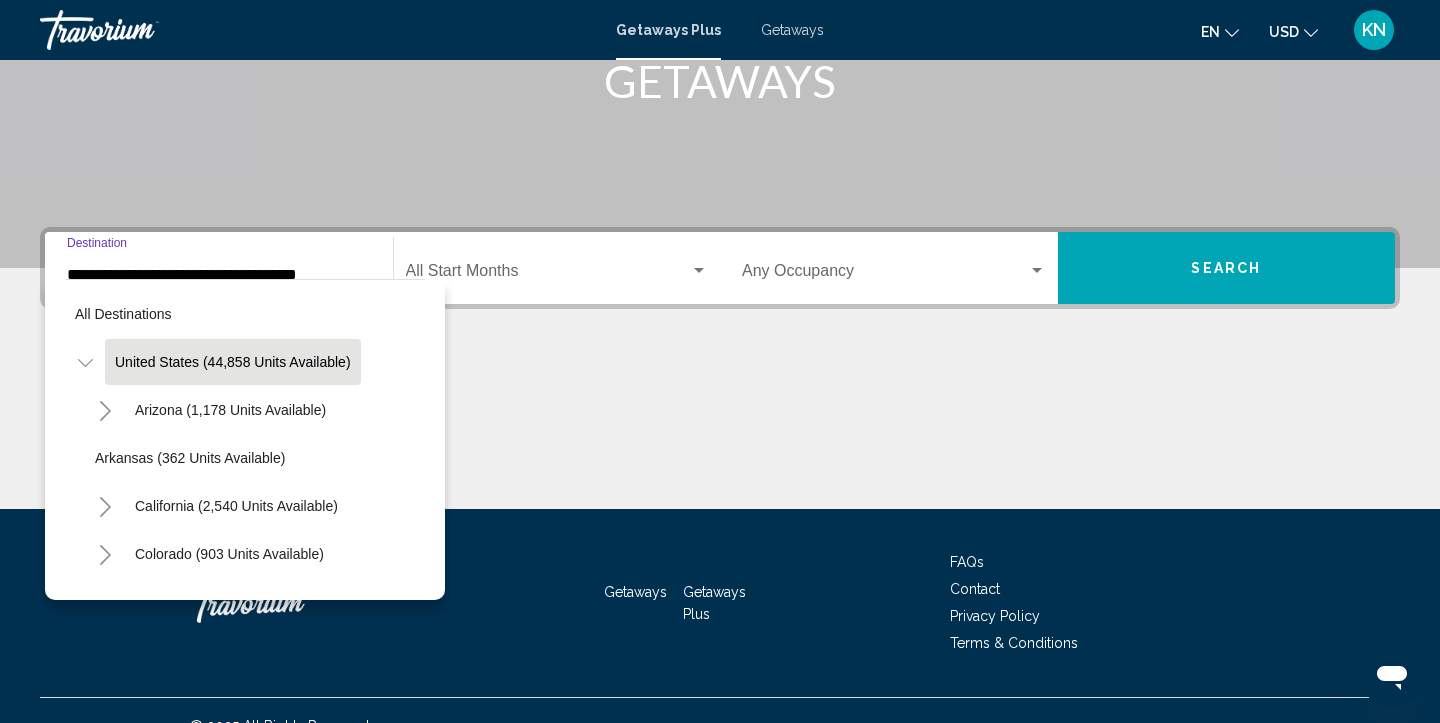 click on "**********" at bounding box center (219, 275) 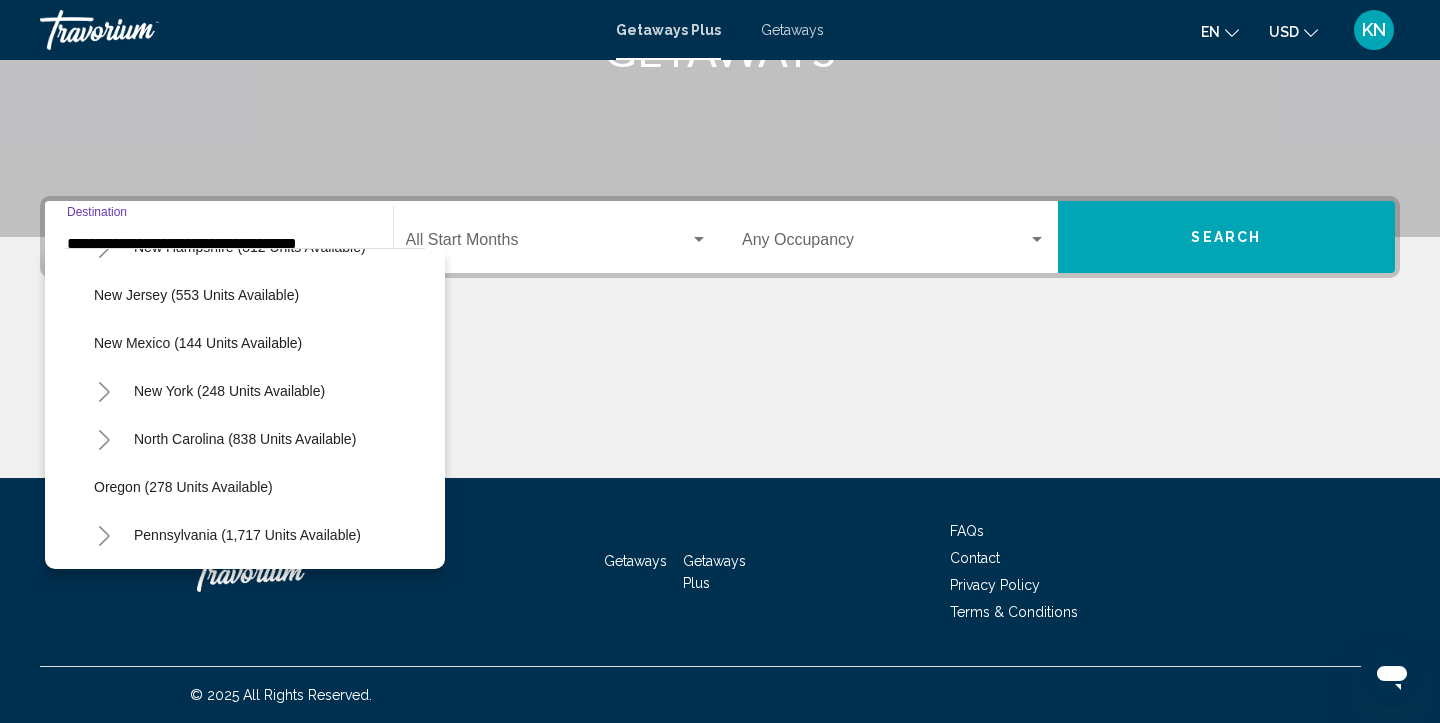 scroll, scrollTop: 1223, scrollLeft: 1, axis: both 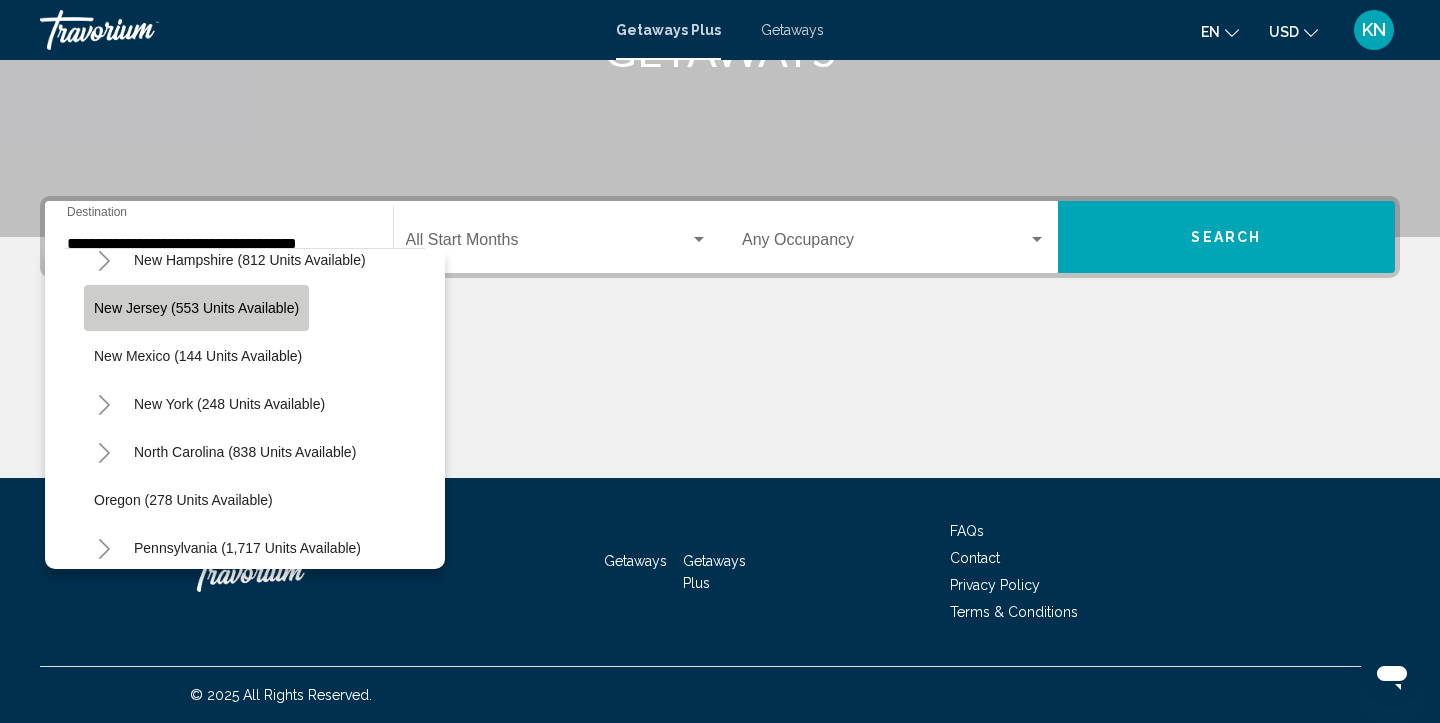 click on "New Jersey (553 units available)" 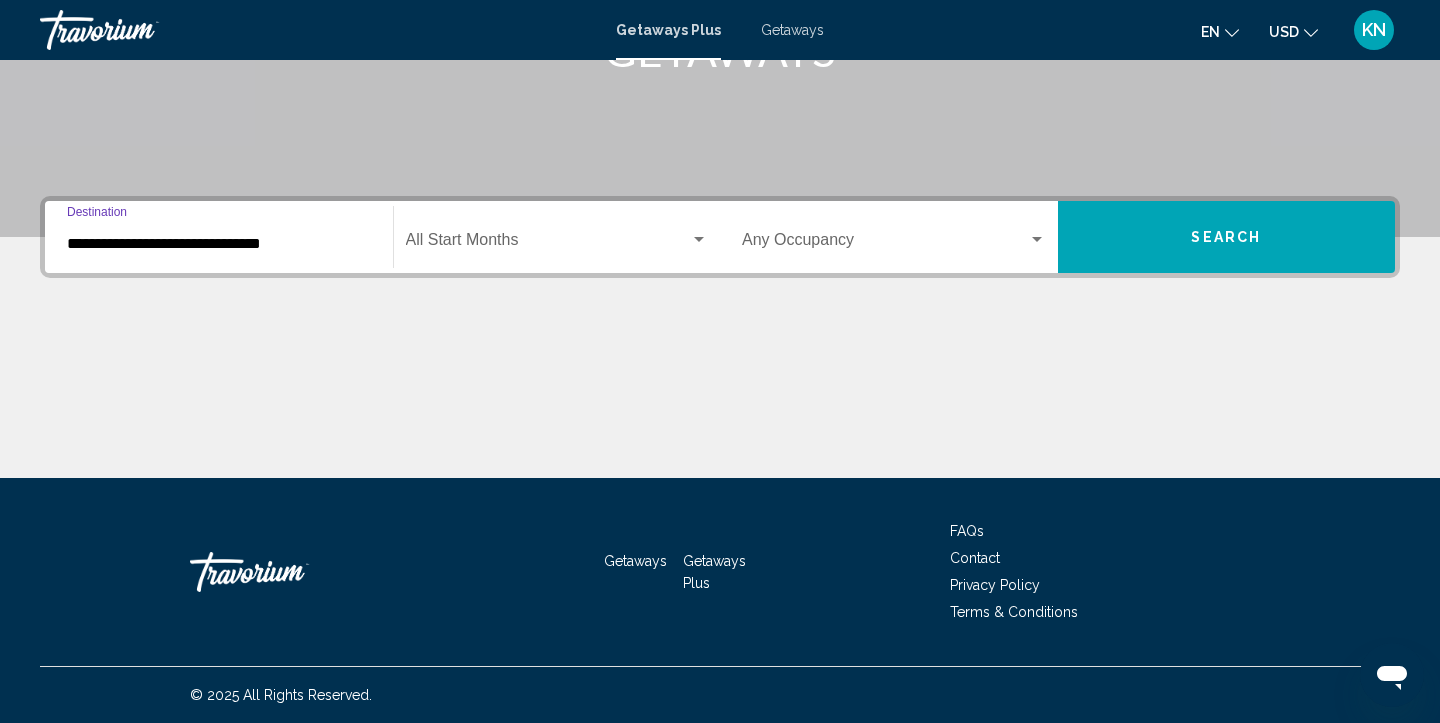 click on "**********" at bounding box center (219, 244) 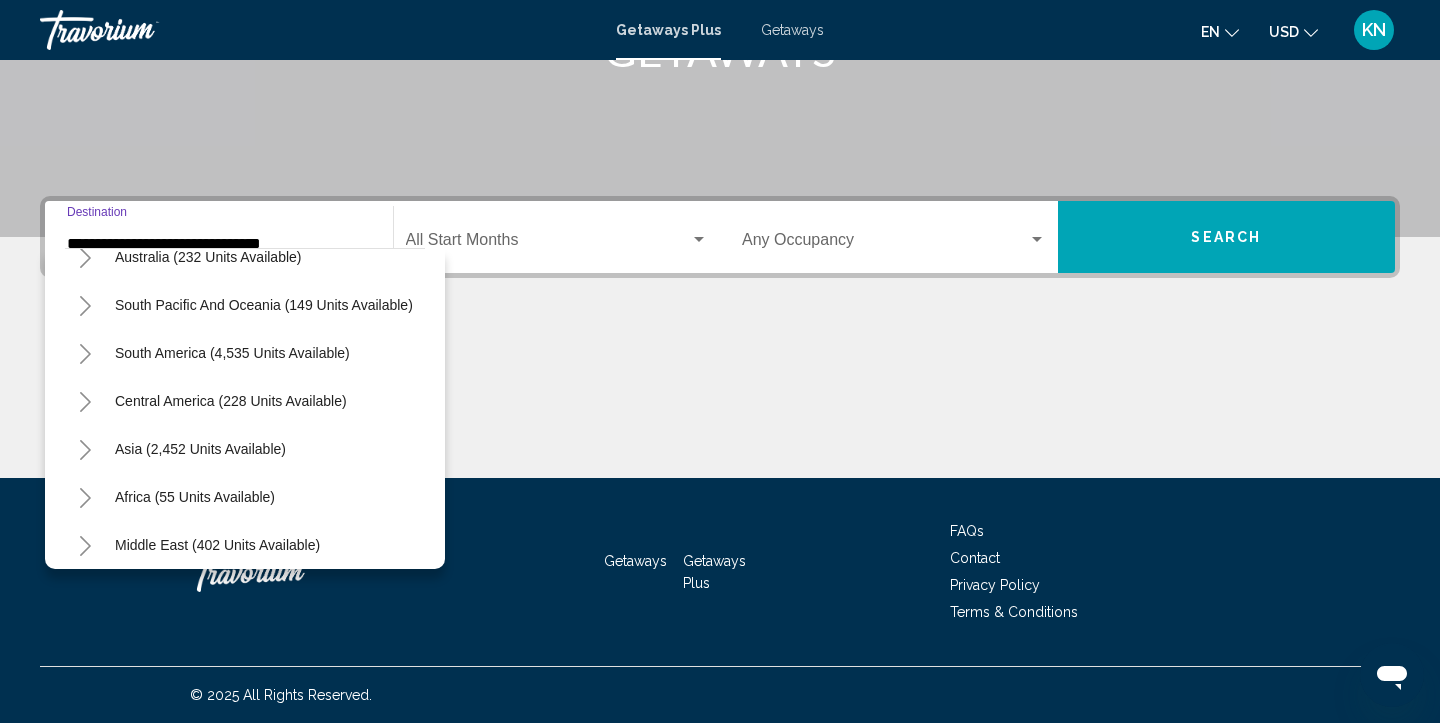 scroll, scrollTop: 2244, scrollLeft: 0, axis: vertical 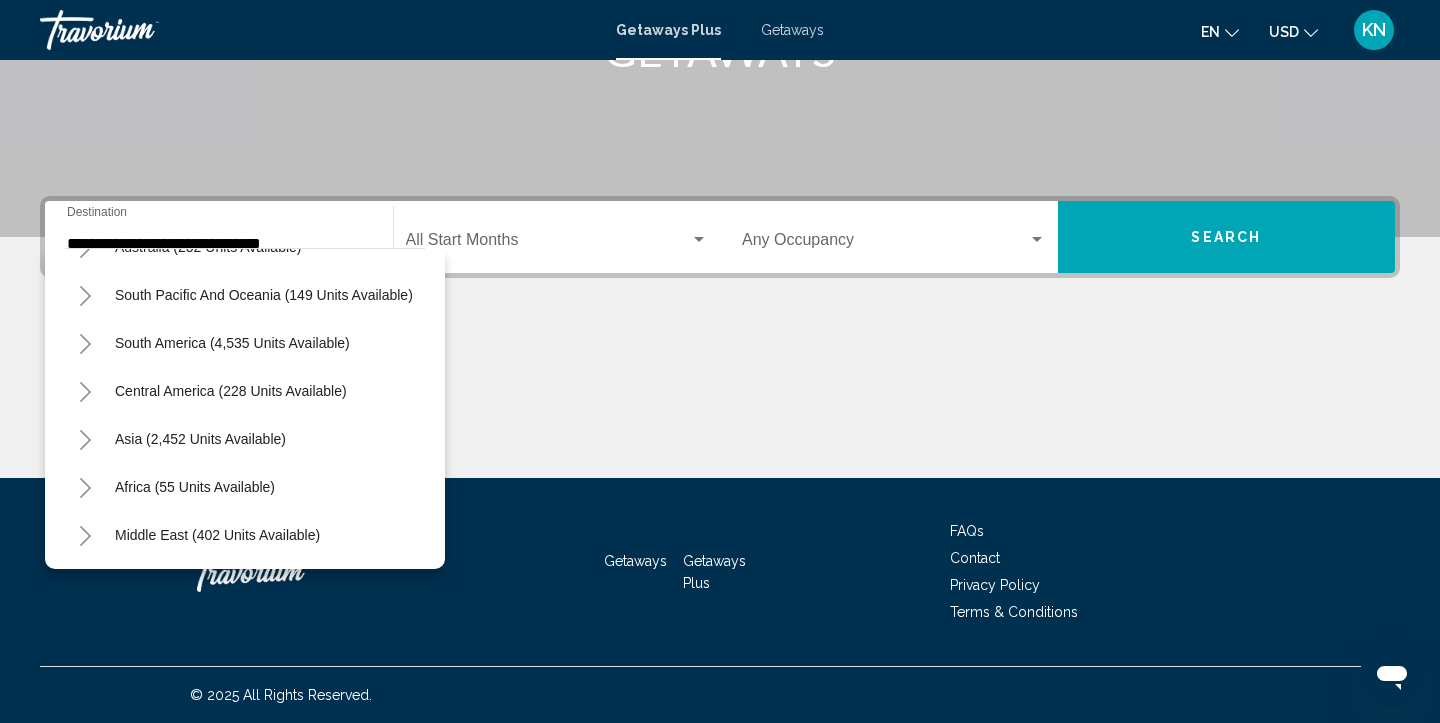 click at bounding box center (720, 403) 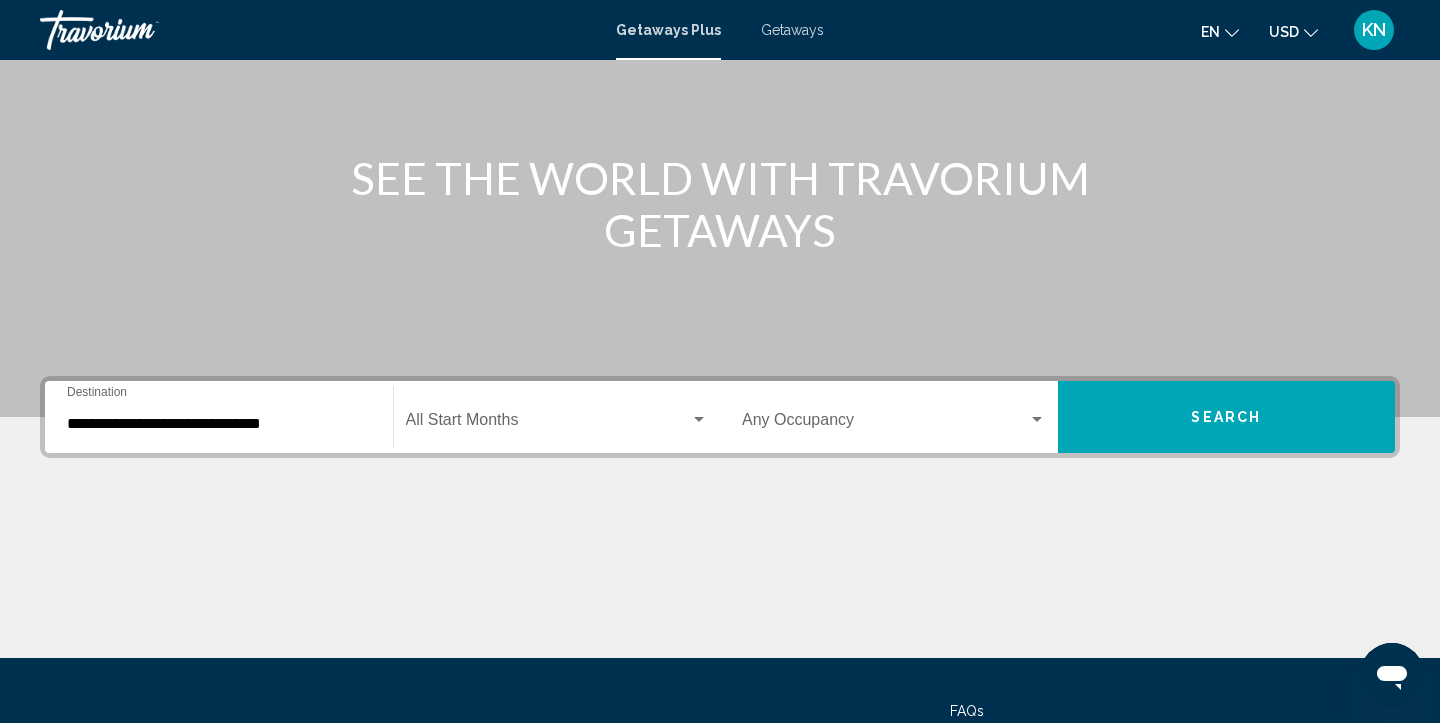 scroll, scrollTop: 140, scrollLeft: 0, axis: vertical 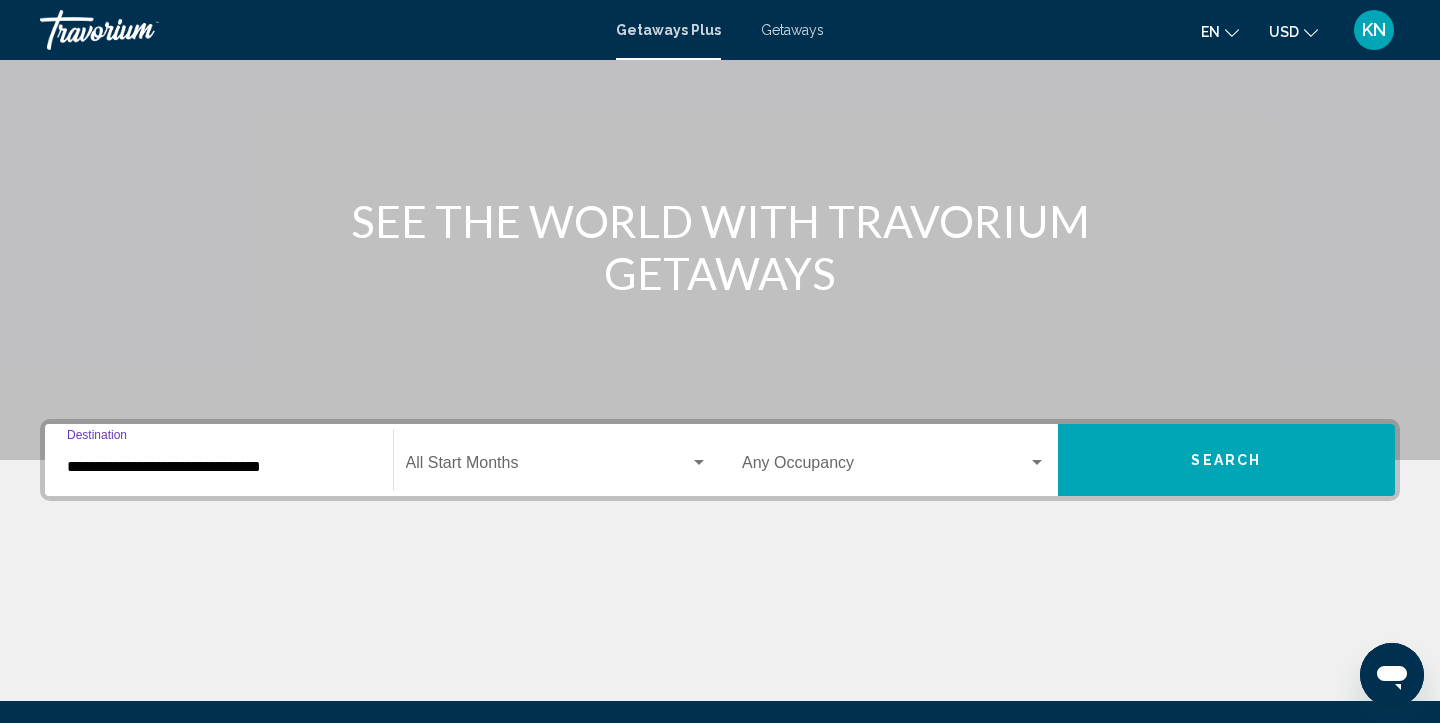 click on "**********" at bounding box center (219, 467) 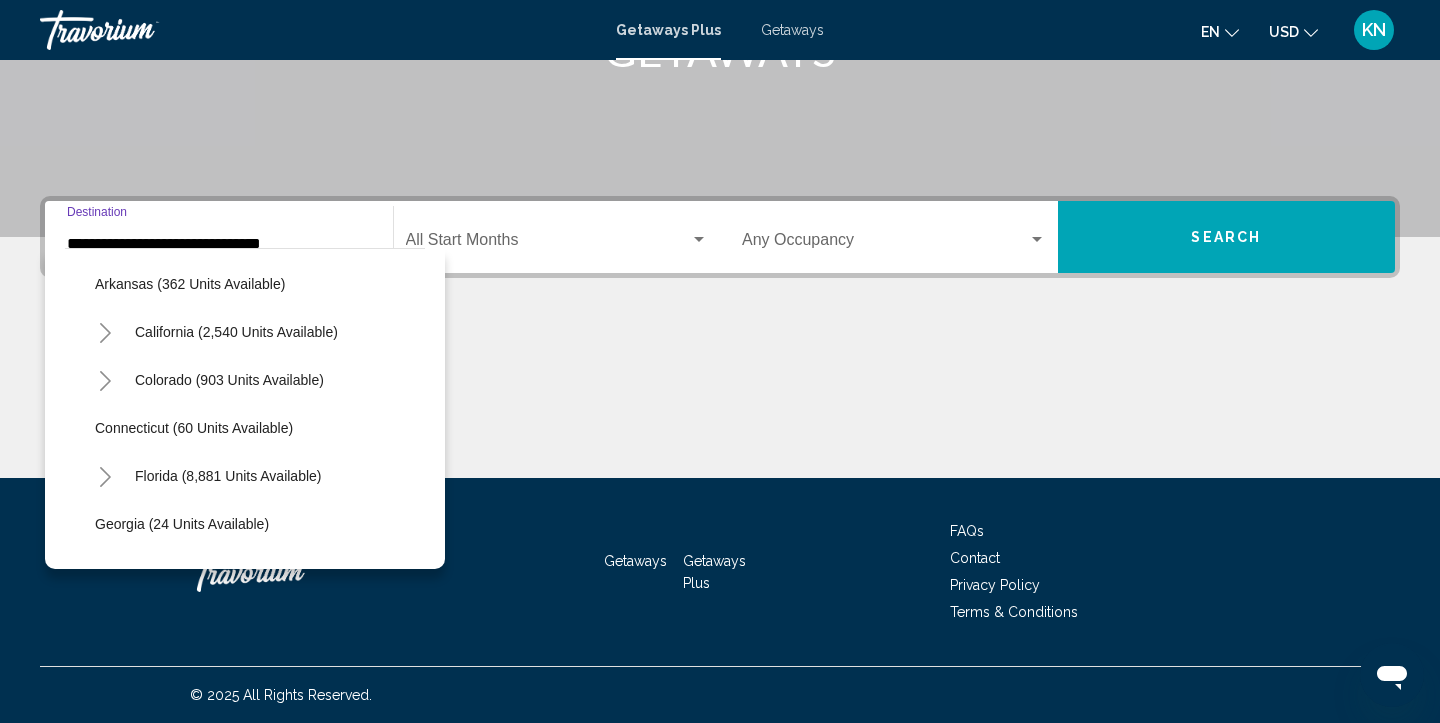 scroll, scrollTop: 0, scrollLeft: 0, axis: both 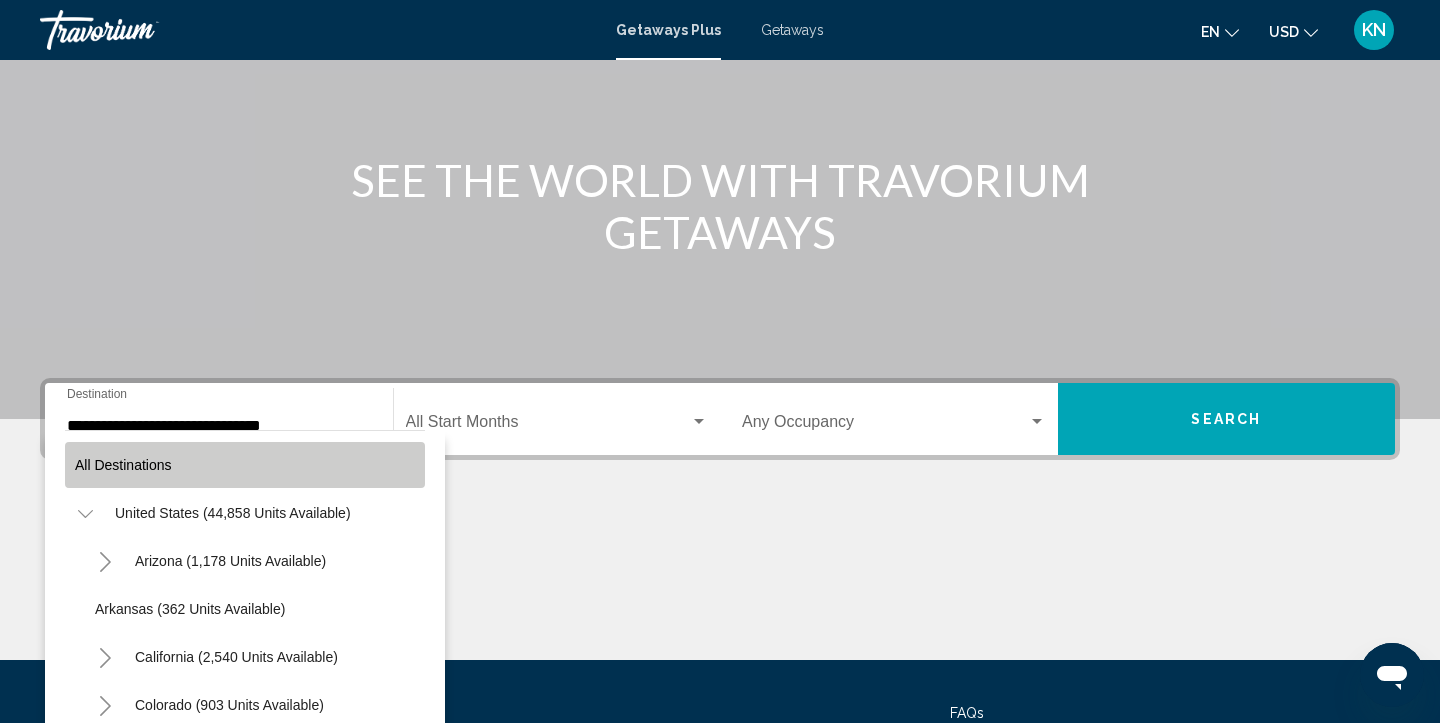 click on "All destinations" at bounding box center (123, 465) 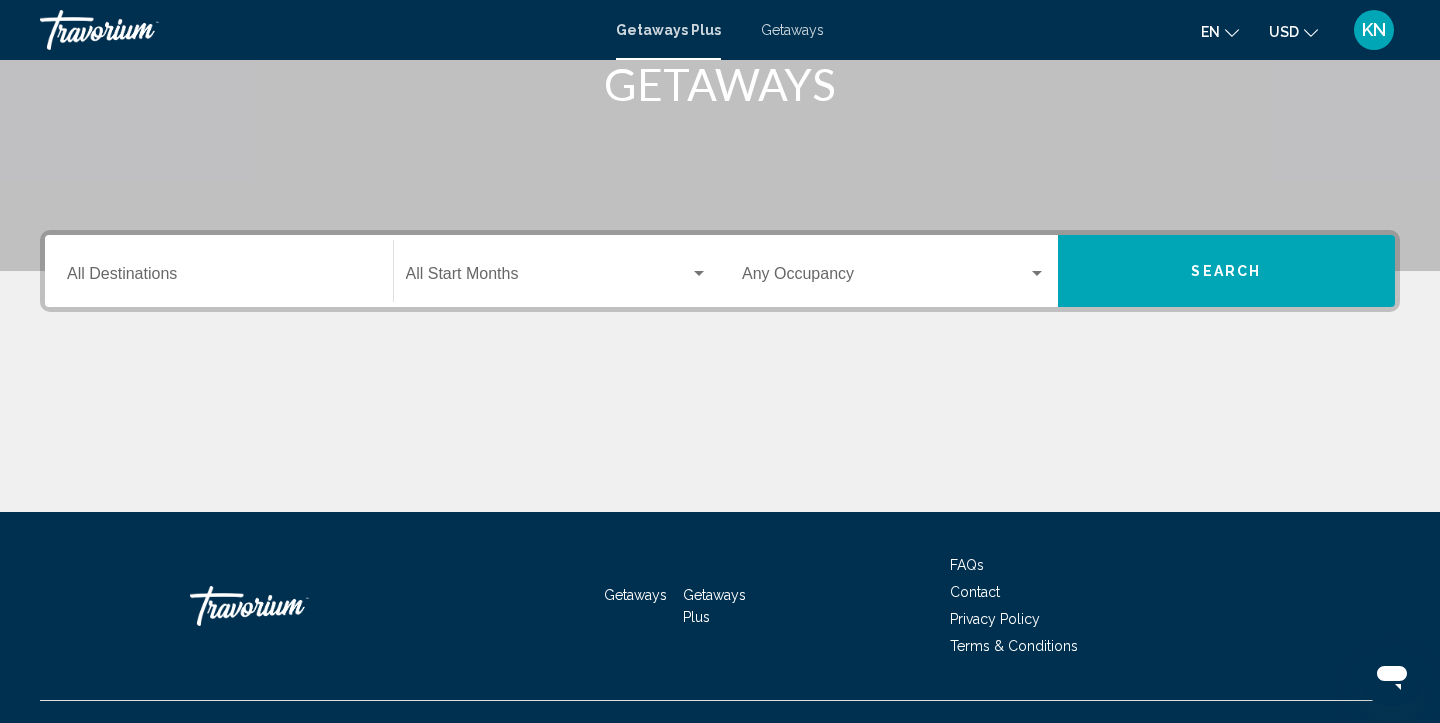 scroll, scrollTop: 363, scrollLeft: 0, axis: vertical 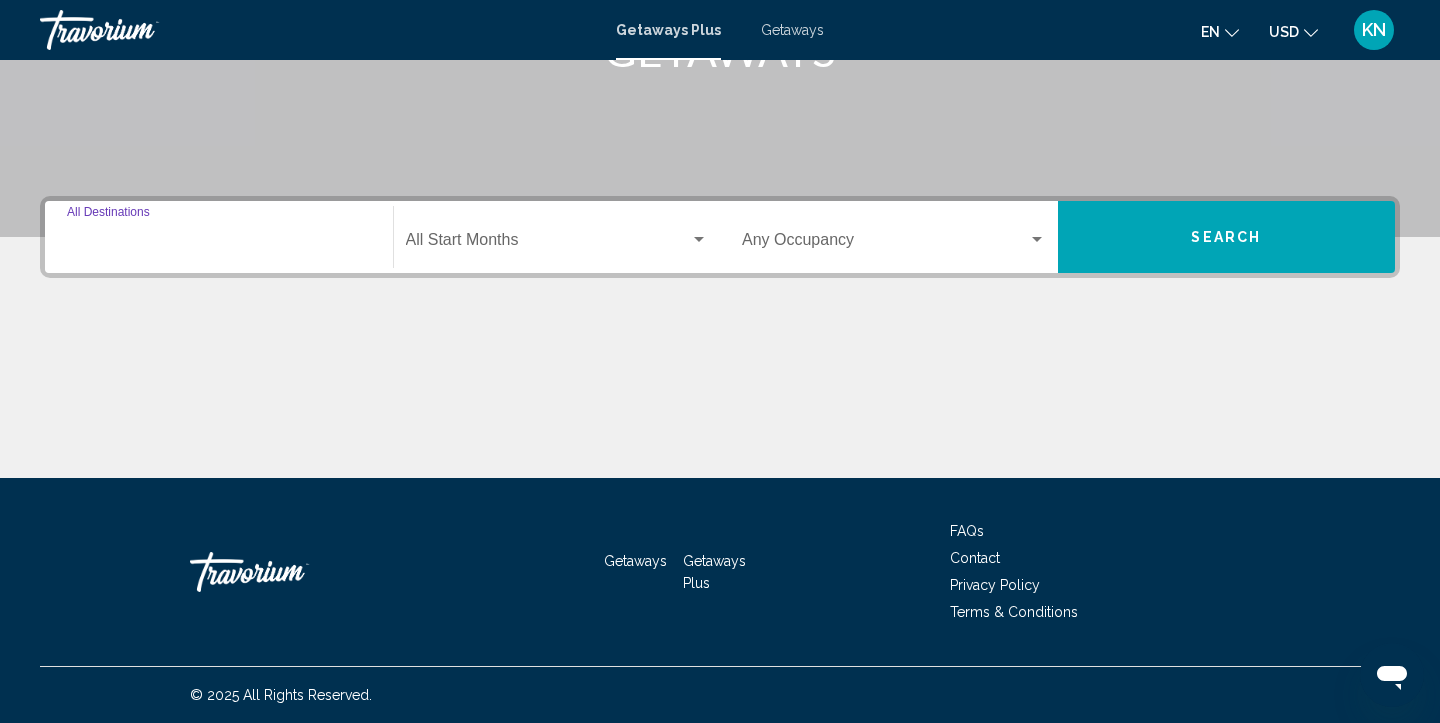 click on "Destination All Destinations" at bounding box center [219, 244] 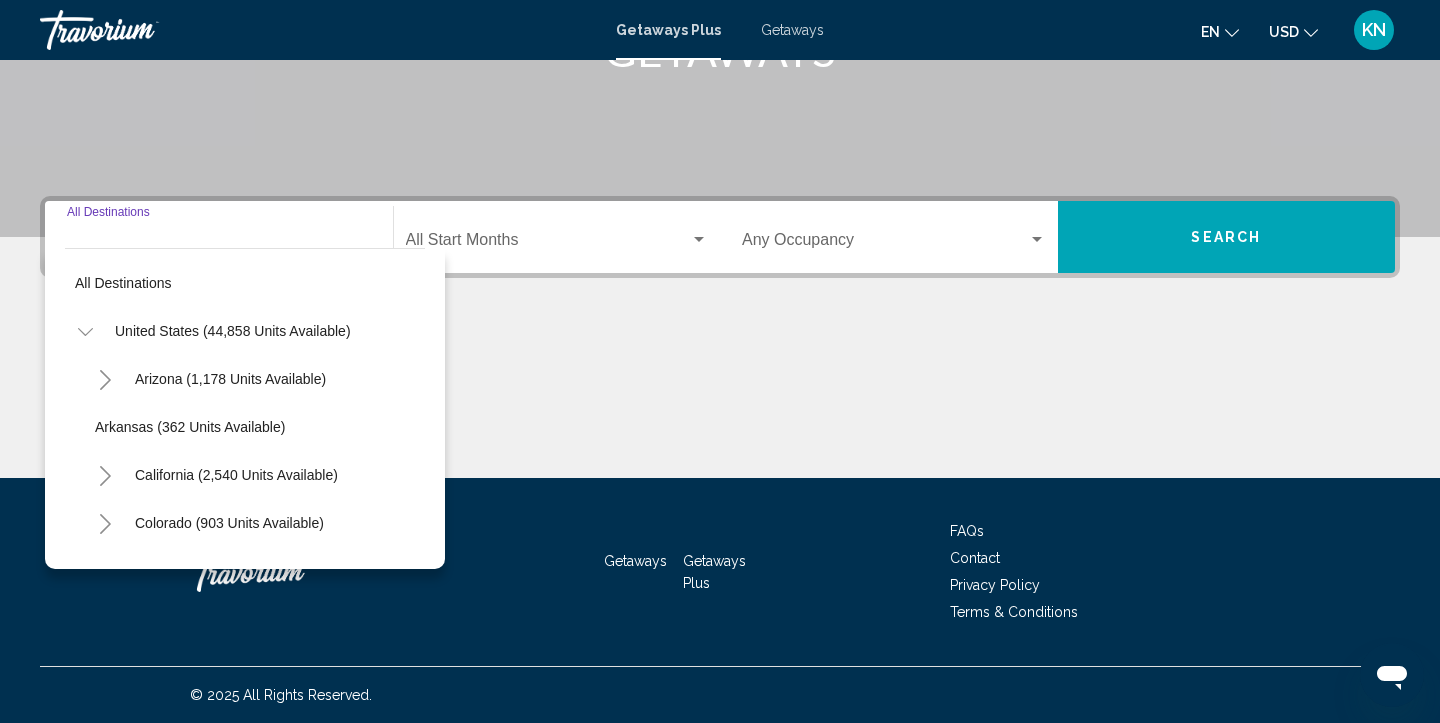 click at bounding box center [720, 403] 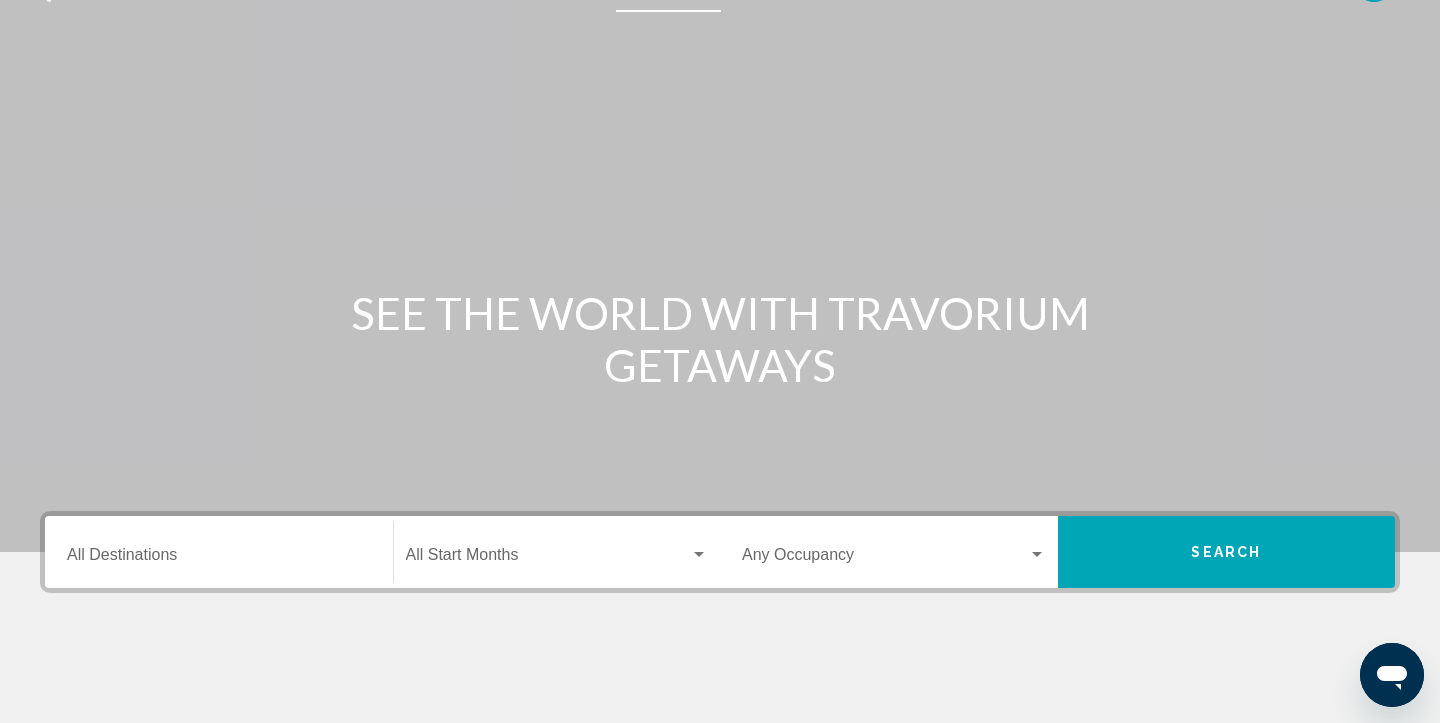 scroll, scrollTop: 0, scrollLeft: 0, axis: both 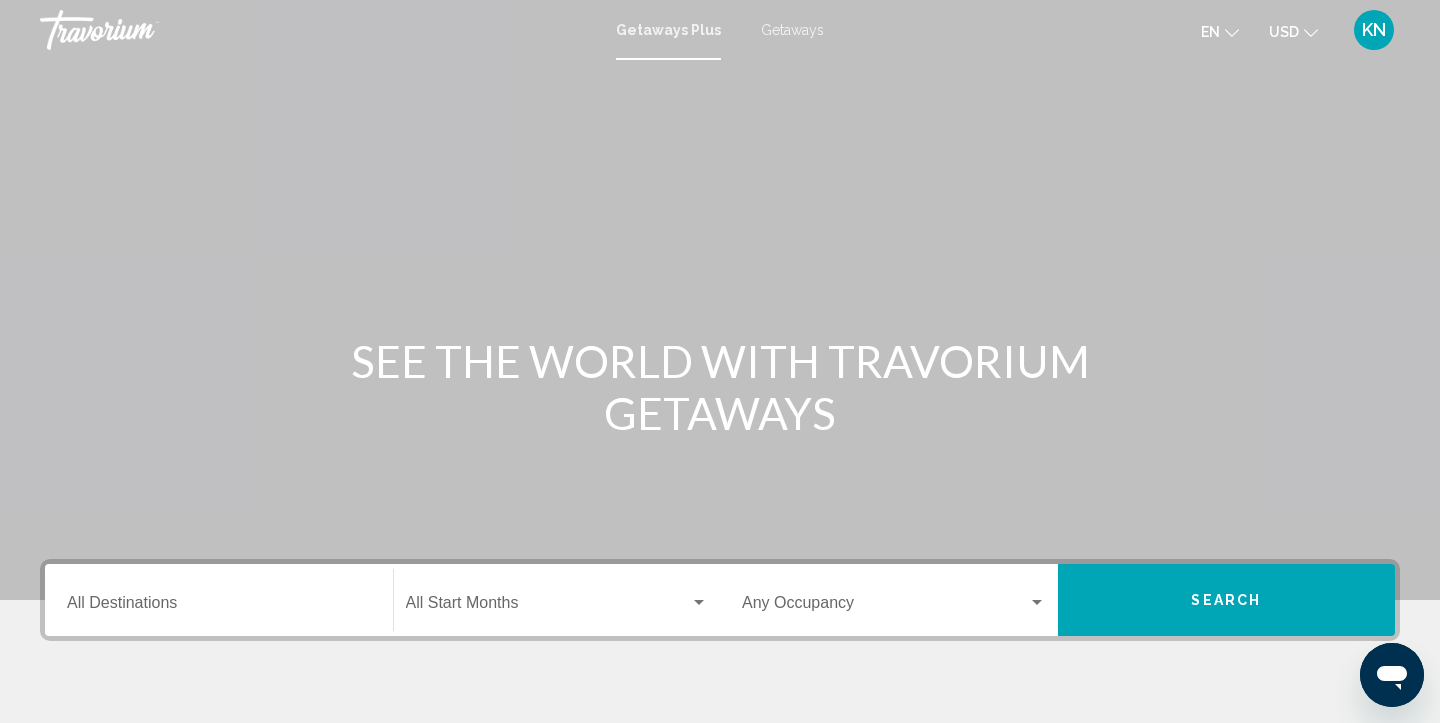 click on "Getaways" at bounding box center (792, 30) 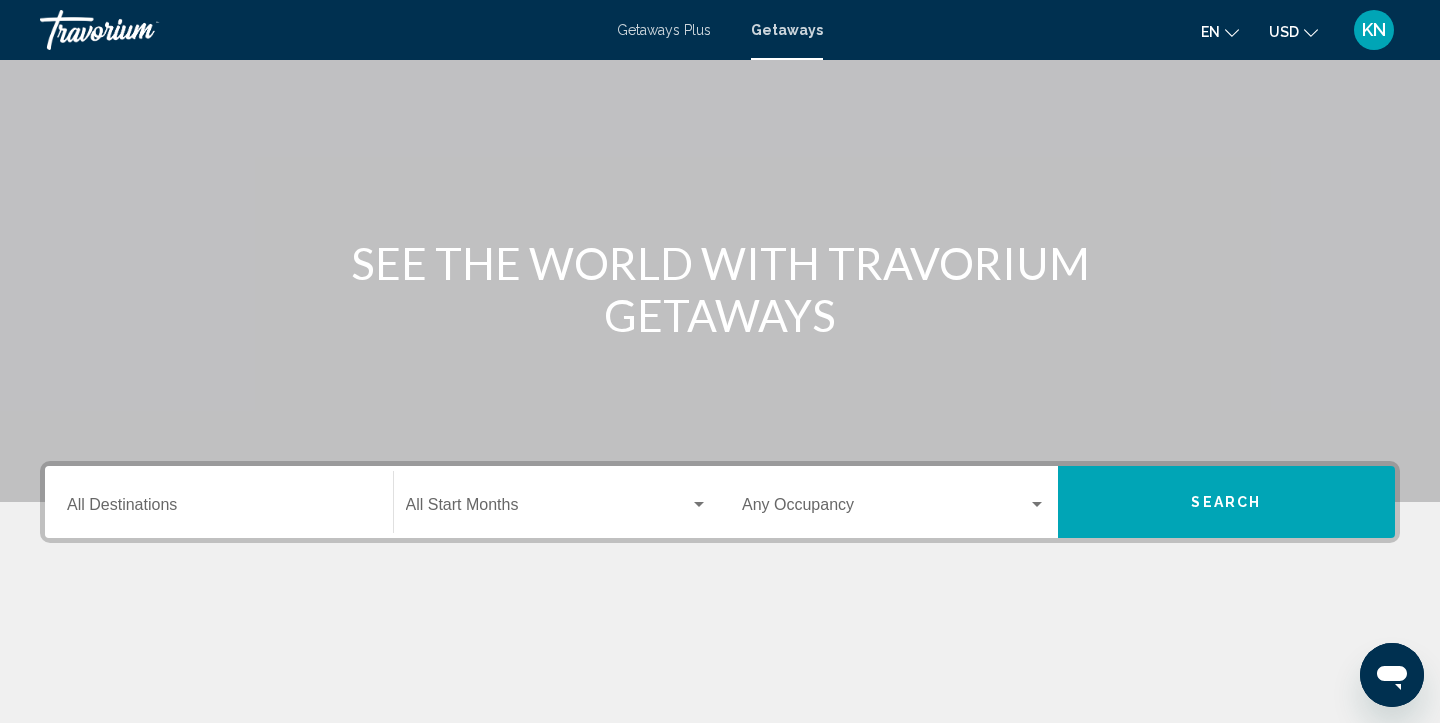scroll, scrollTop: 140, scrollLeft: 0, axis: vertical 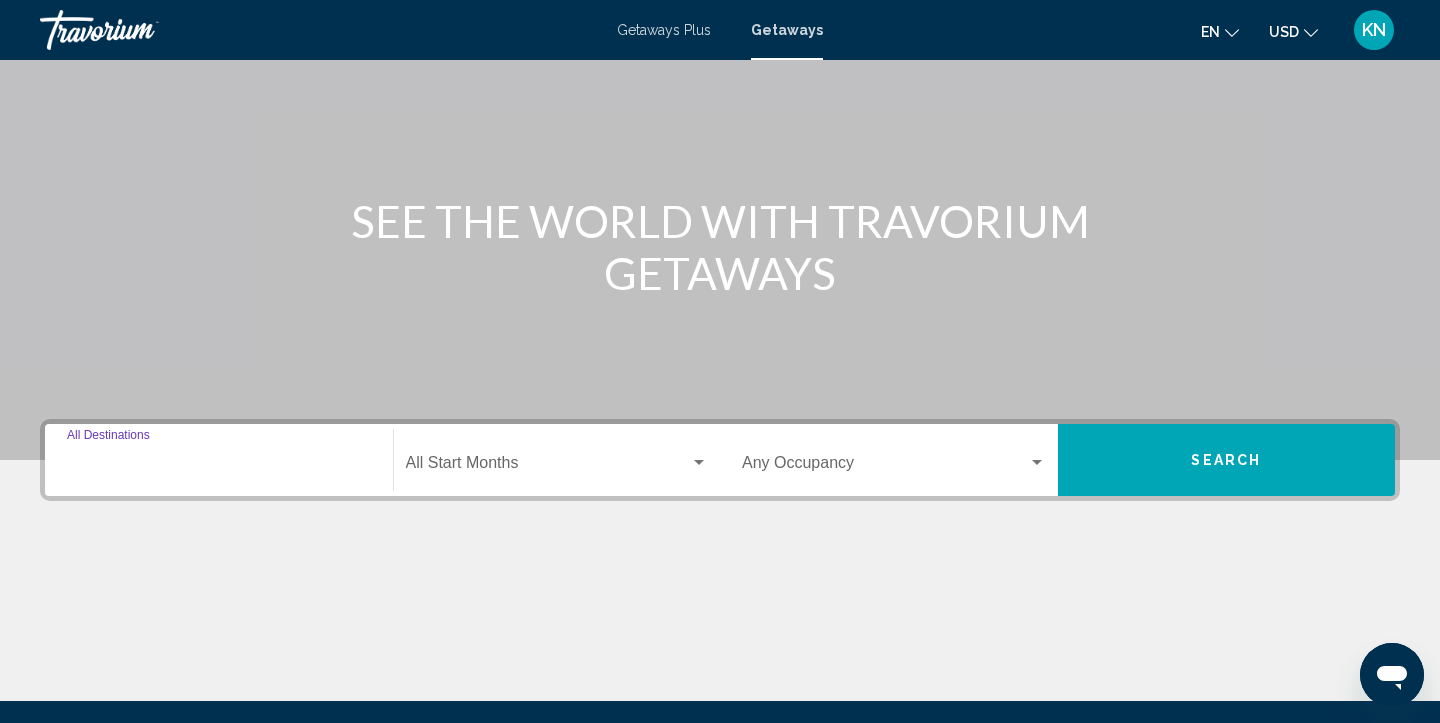 click on "Destination All Destinations" at bounding box center (219, 467) 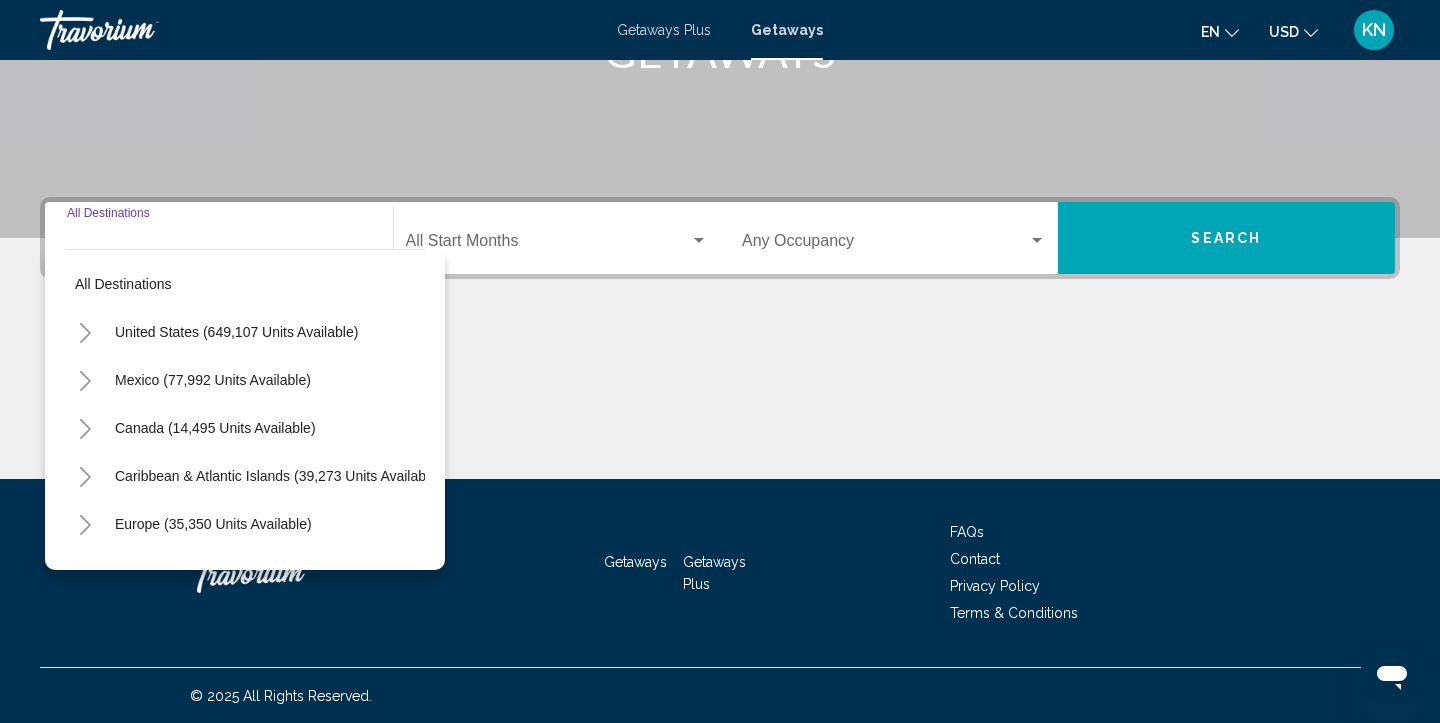 scroll, scrollTop: 363, scrollLeft: 0, axis: vertical 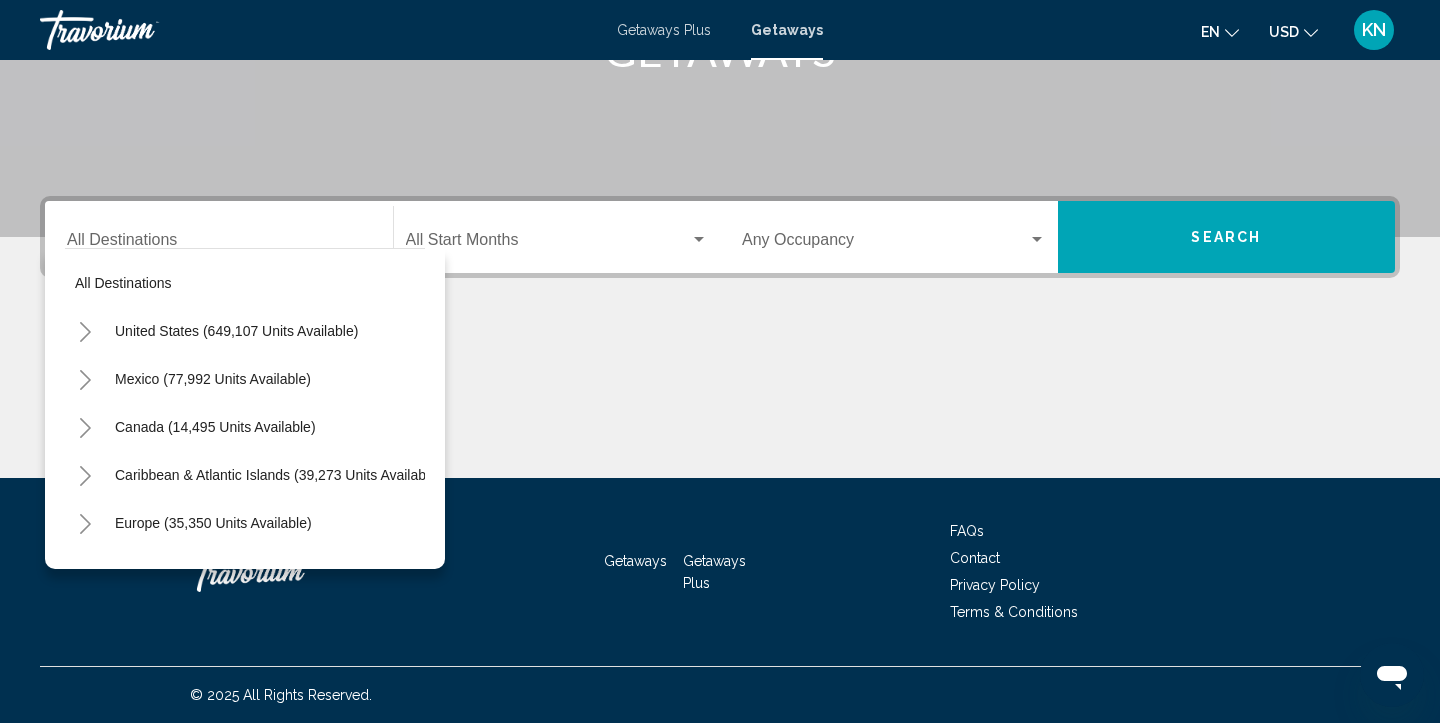 click on "Destination All Destinations" at bounding box center [219, 237] 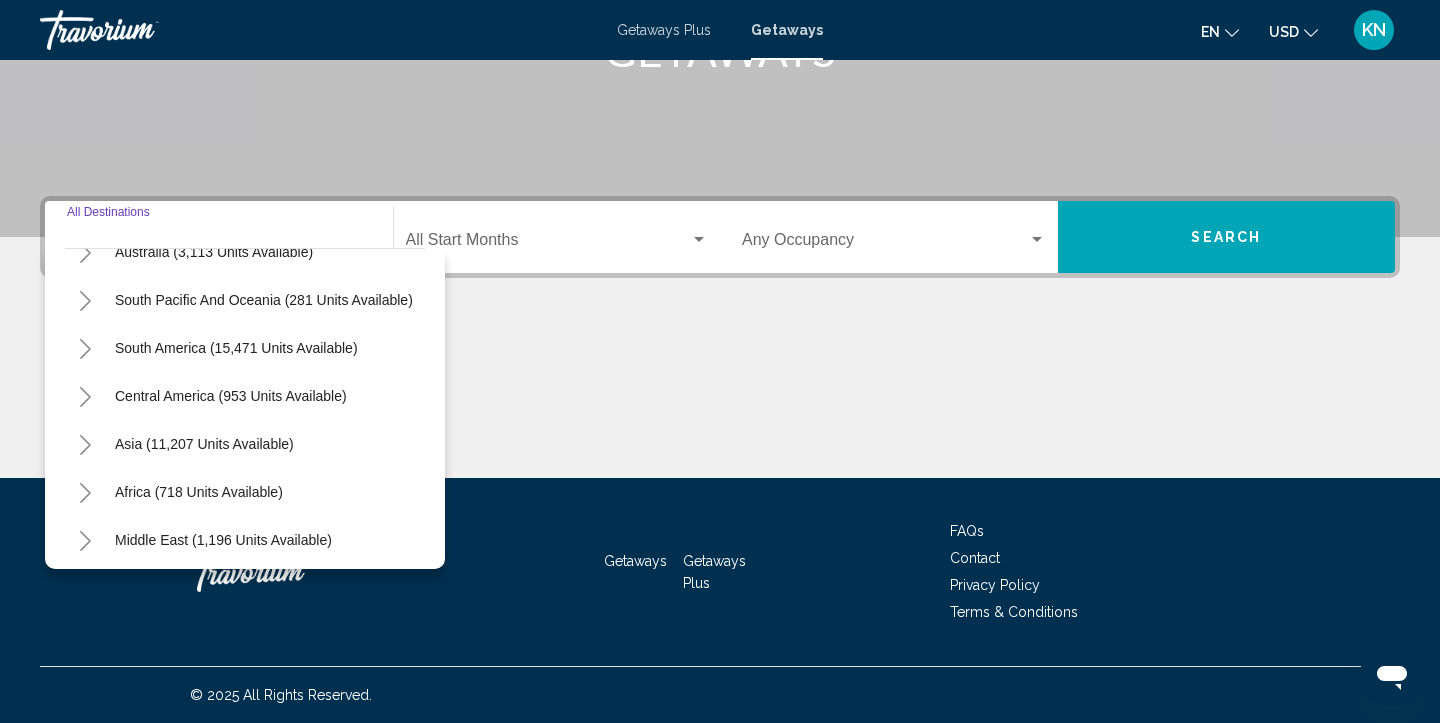 scroll, scrollTop: 324, scrollLeft: 0, axis: vertical 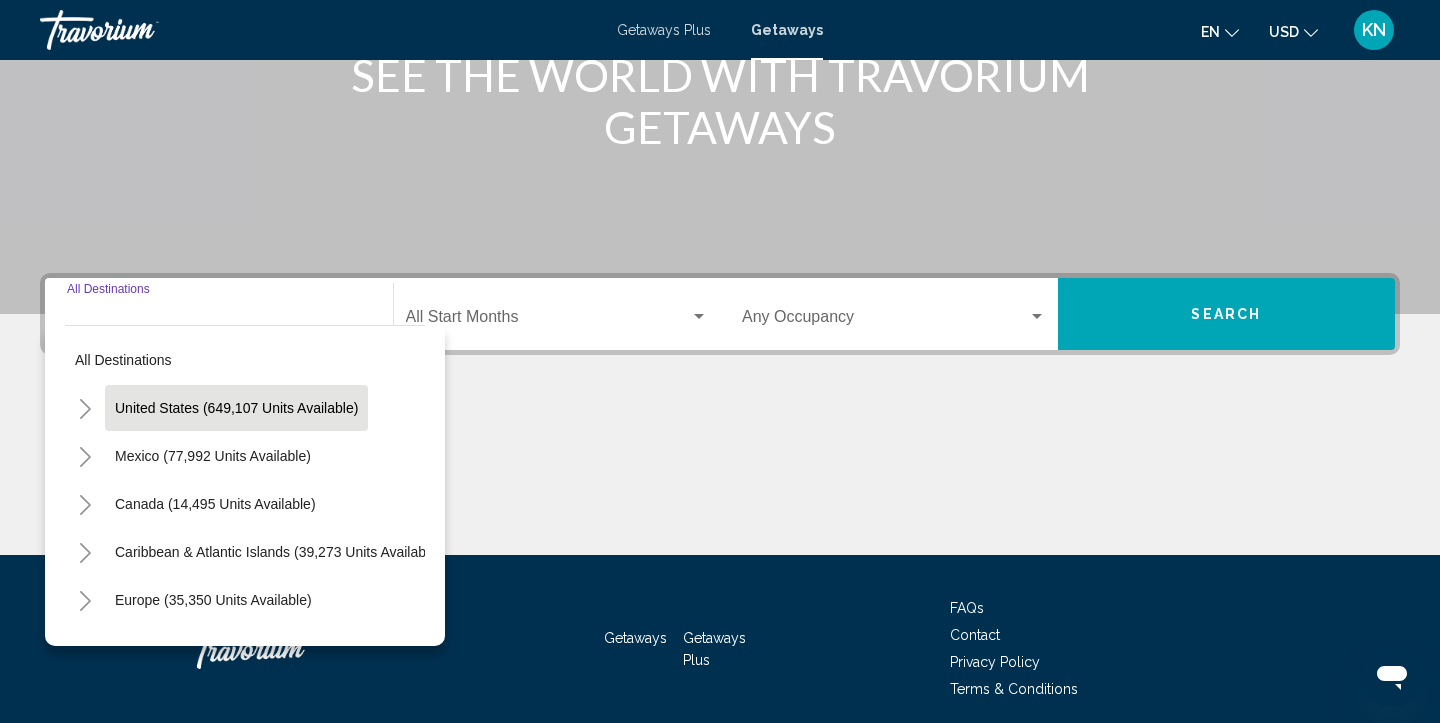 click on "United States (649,107 units available)" at bounding box center [213, 456] 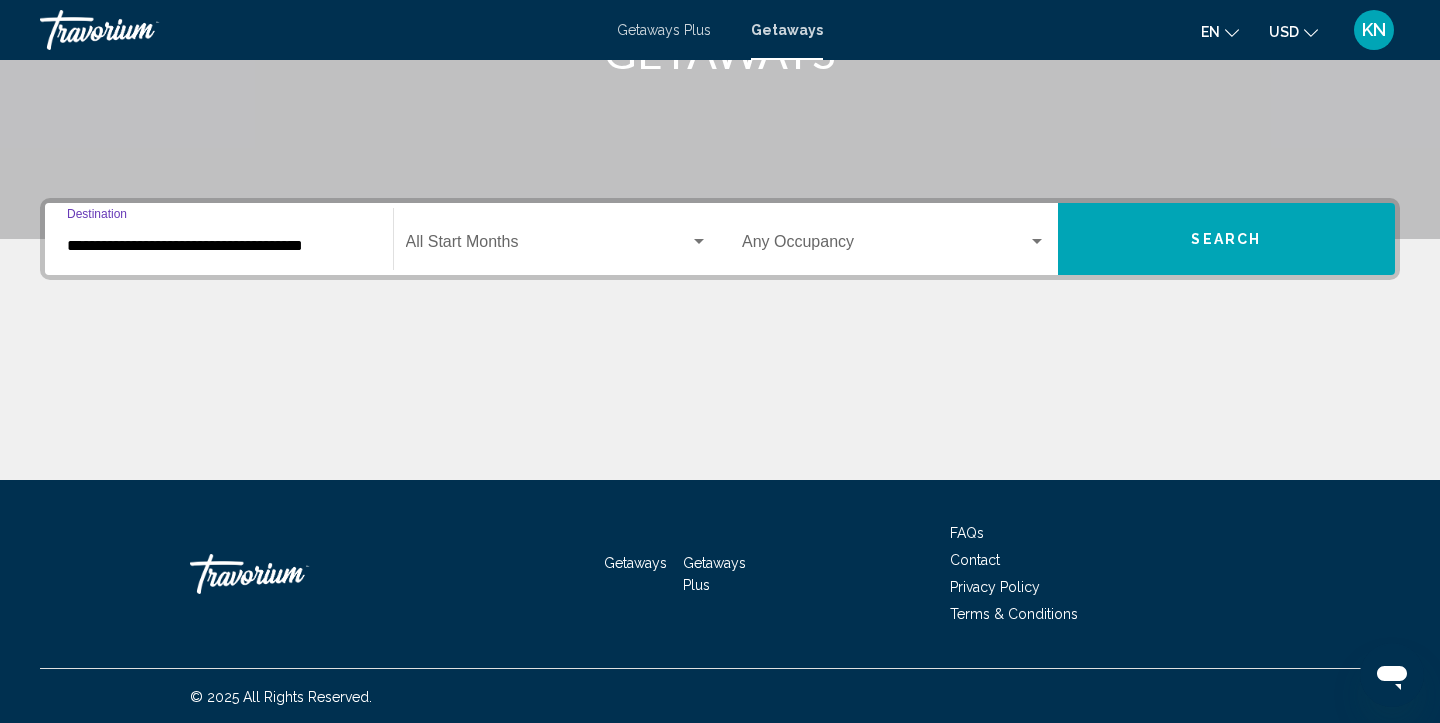 scroll, scrollTop: 363, scrollLeft: 0, axis: vertical 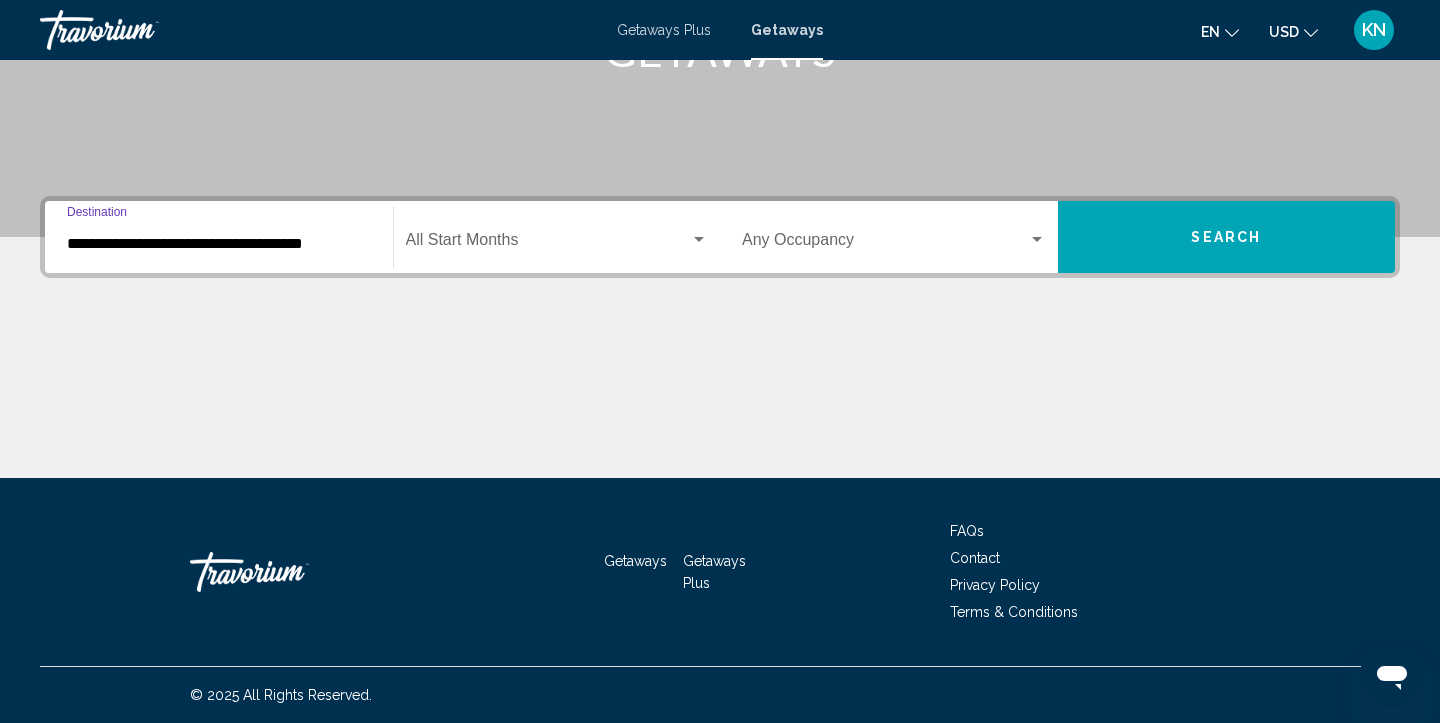 click on "Start Month All Start Months" 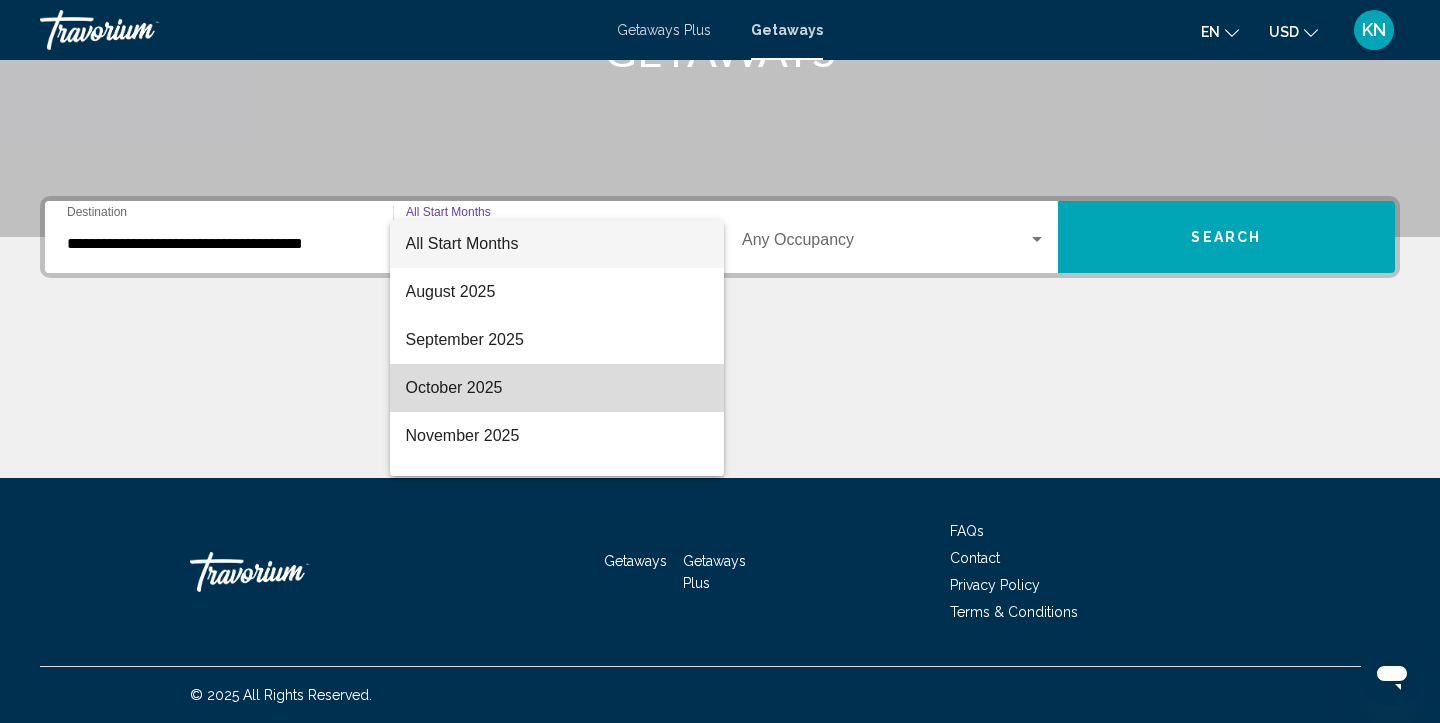 click on "October 2025" at bounding box center [557, 388] 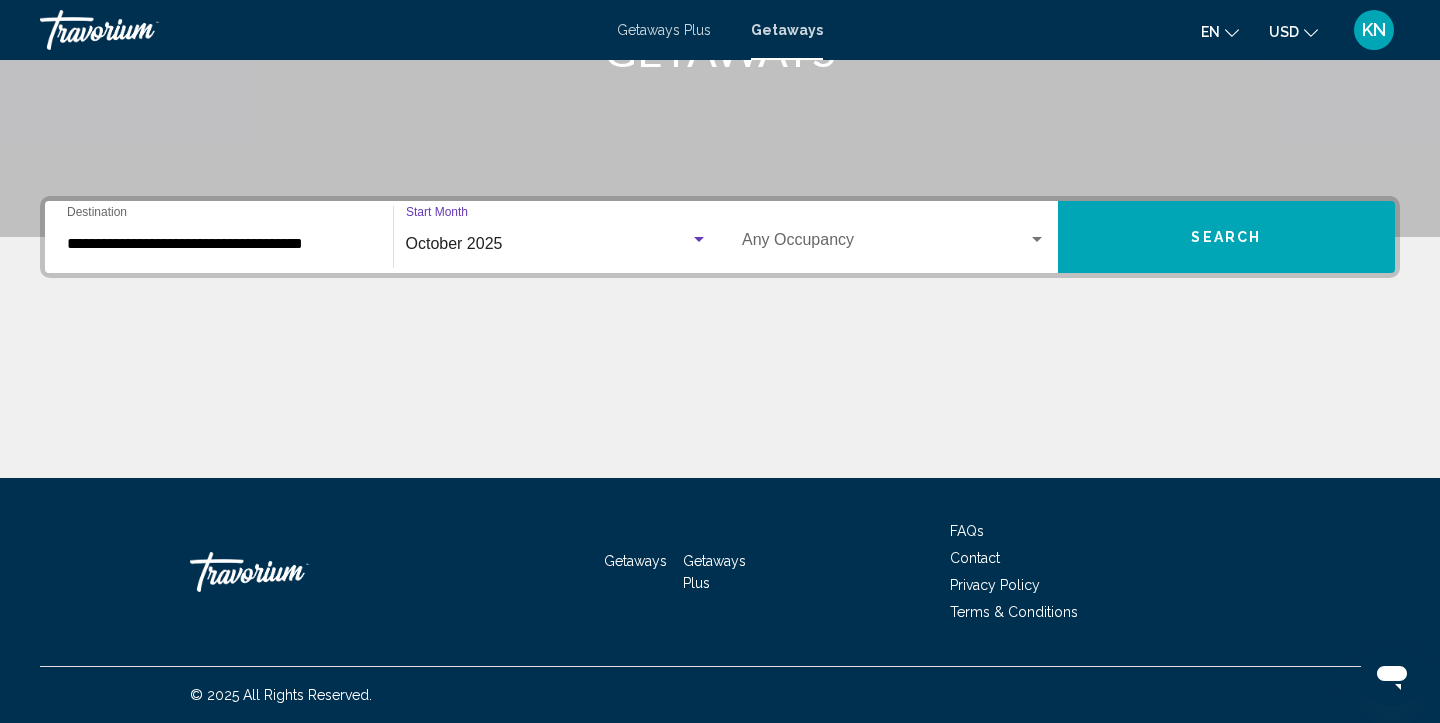 click on "Occupancy Any Occupancy" at bounding box center [894, 237] 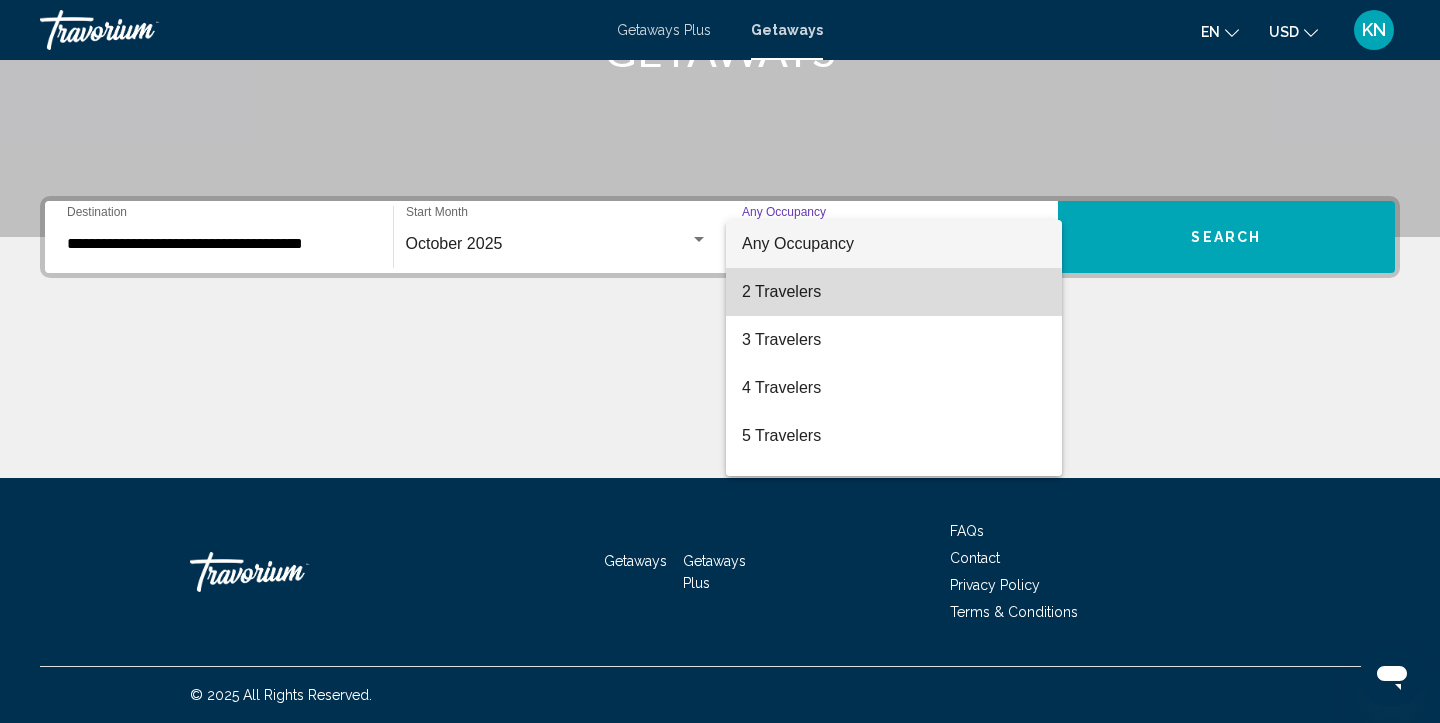 click on "2 Travelers" at bounding box center (894, 292) 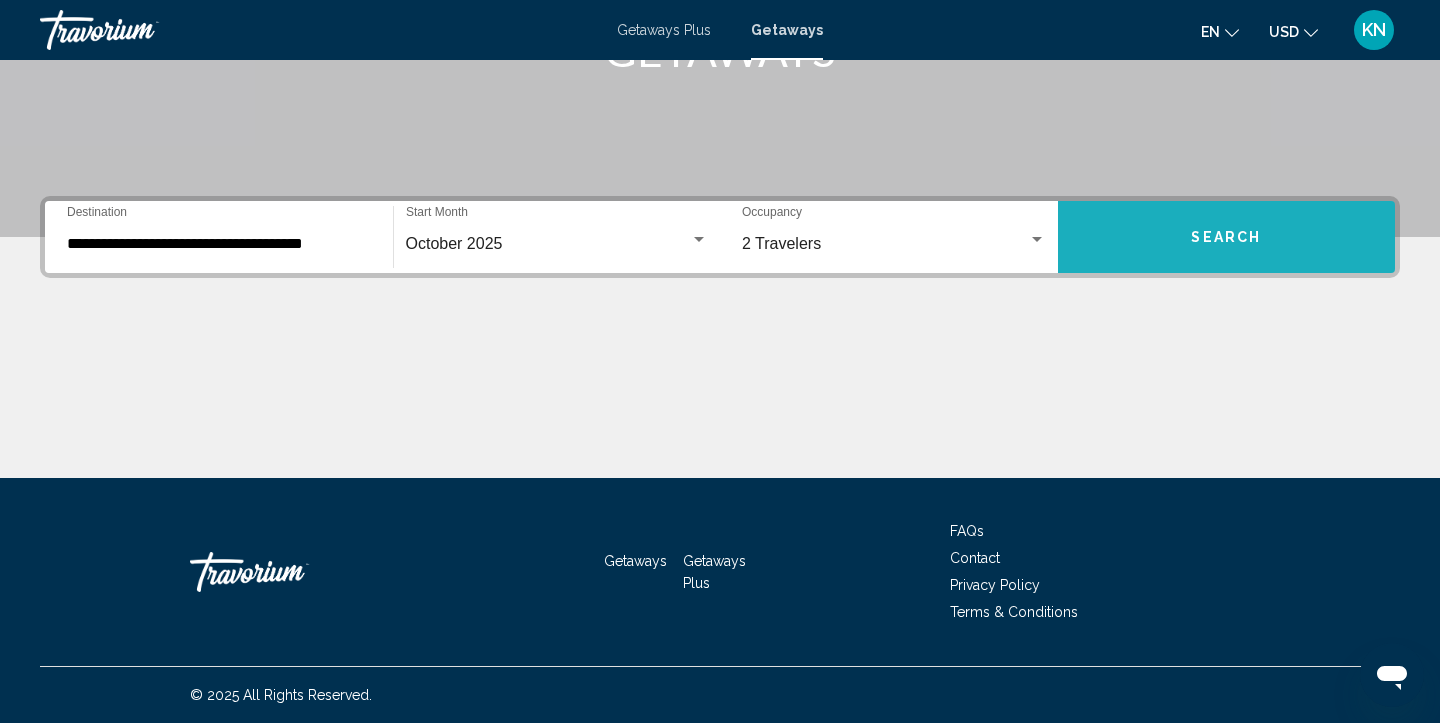 click on "Search" at bounding box center [1227, 237] 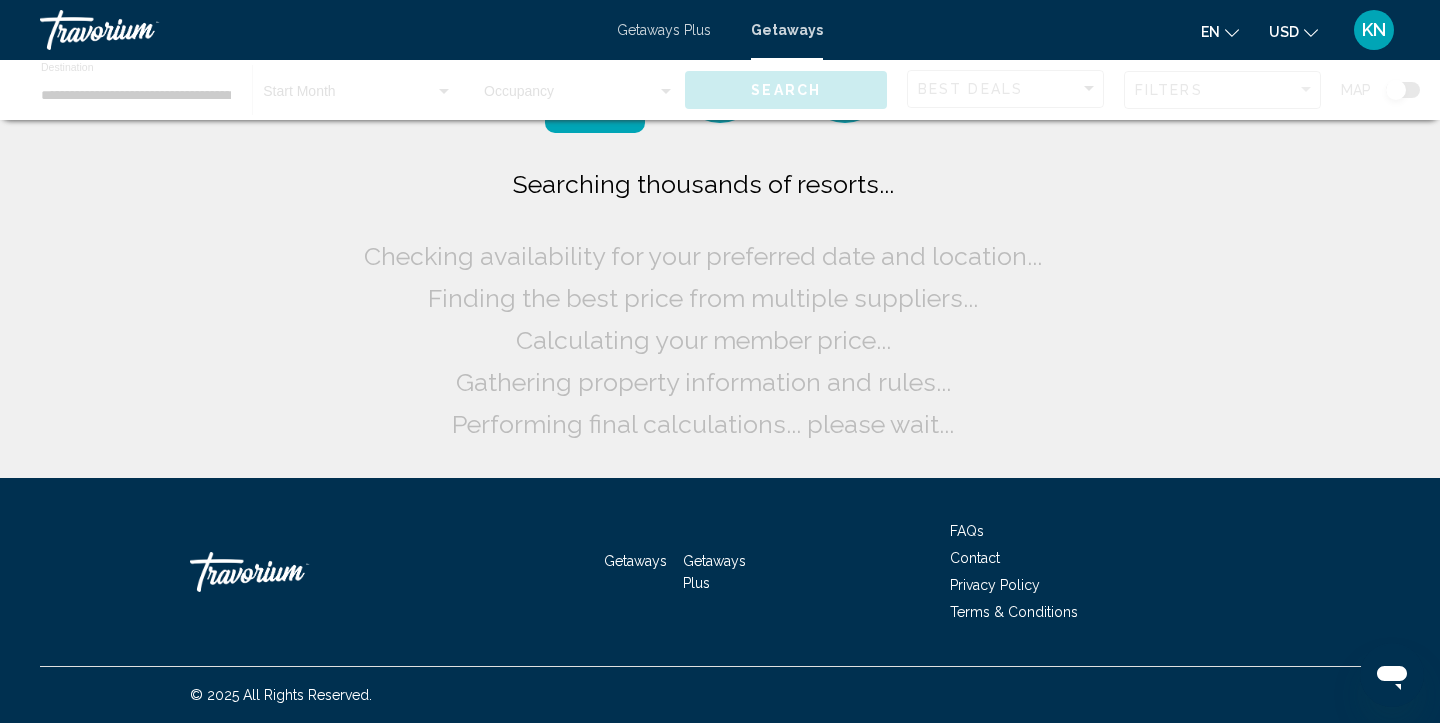 scroll, scrollTop: 0, scrollLeft: 0, axis: both 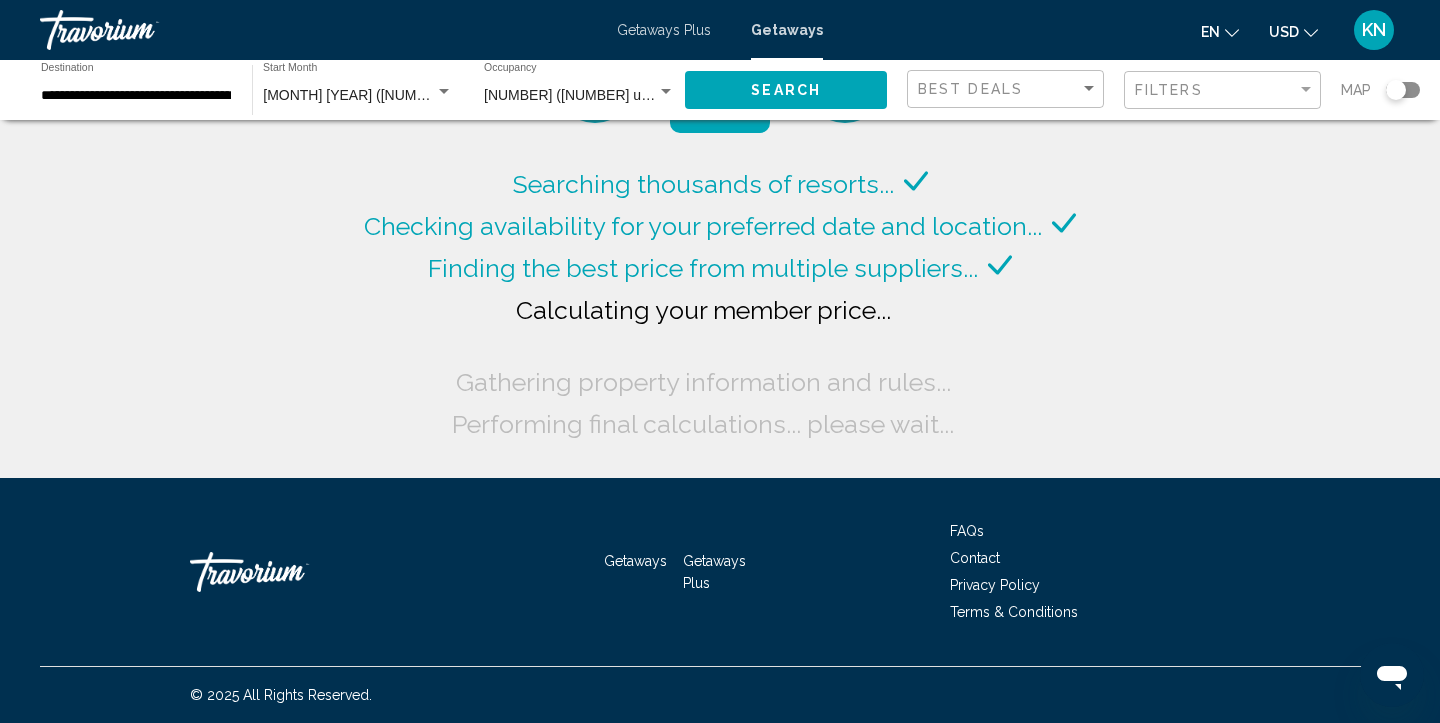 click on "**********" at bounding box center [136, 96] 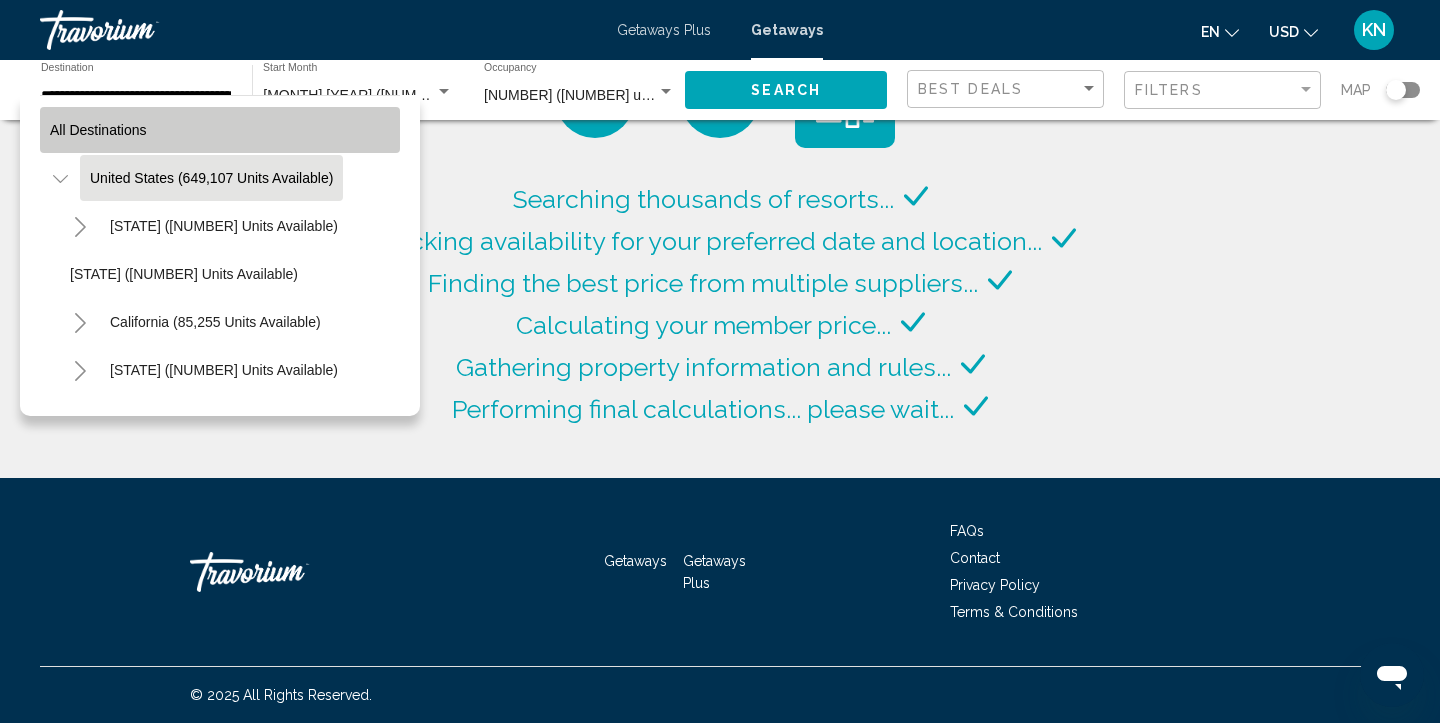 click on "All destinations" at bounding box center [98, 130] 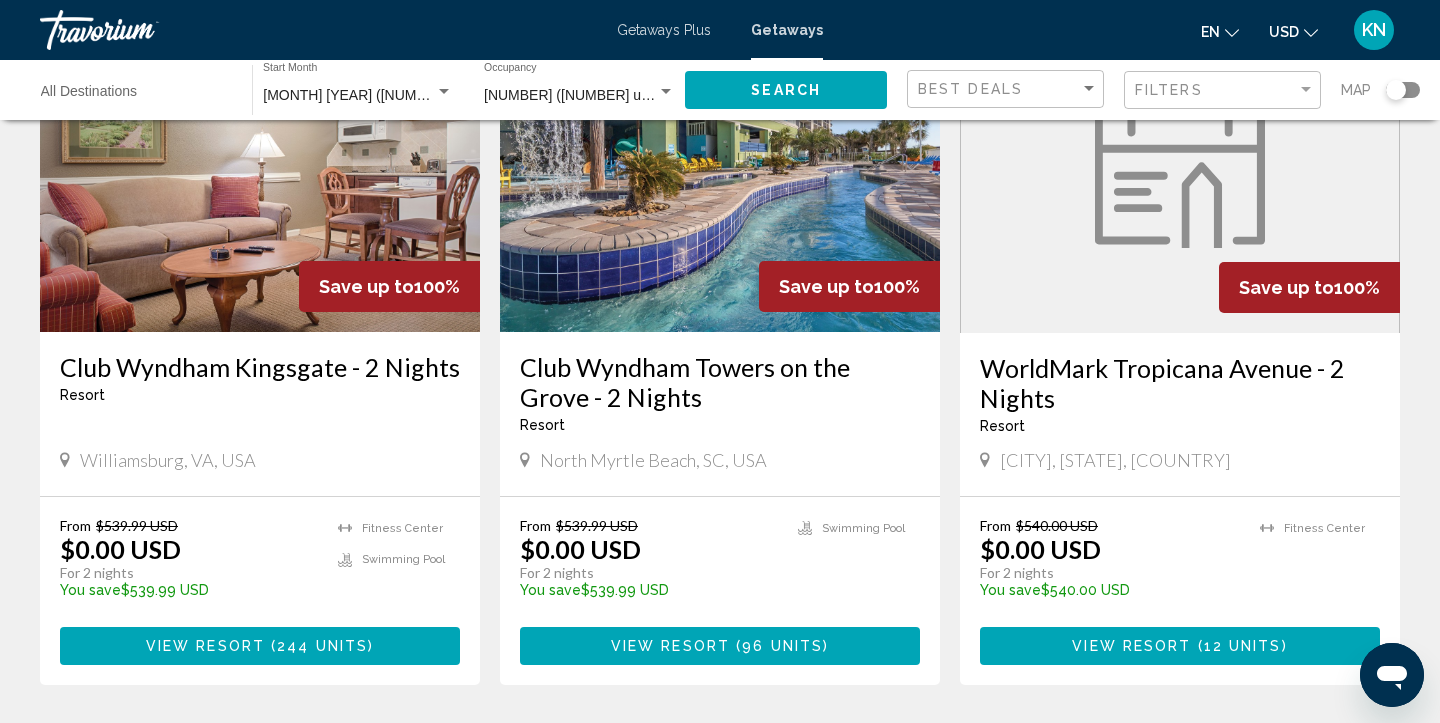 scroll, scrollTop: 915, scrollLeft: 0, axis: vertical 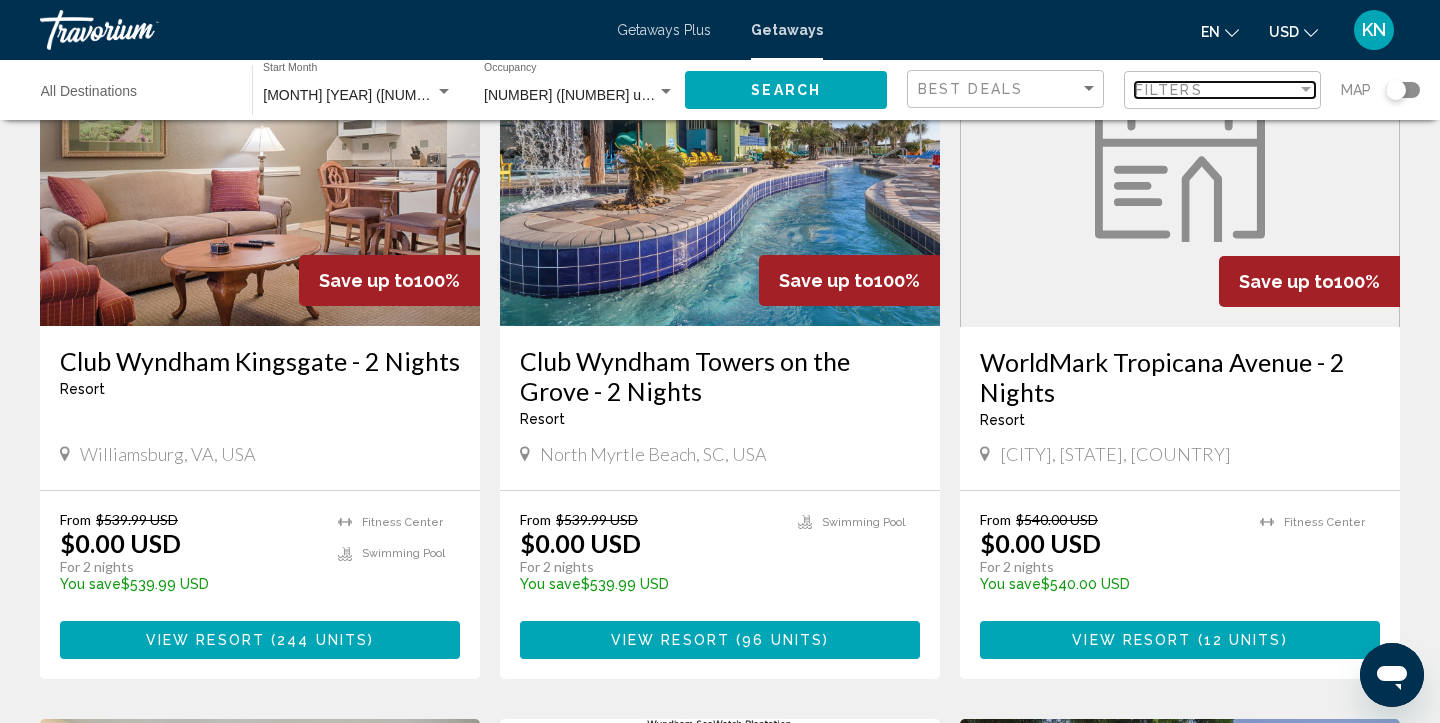 click on "Filters" at bounding box center (1216, 90) 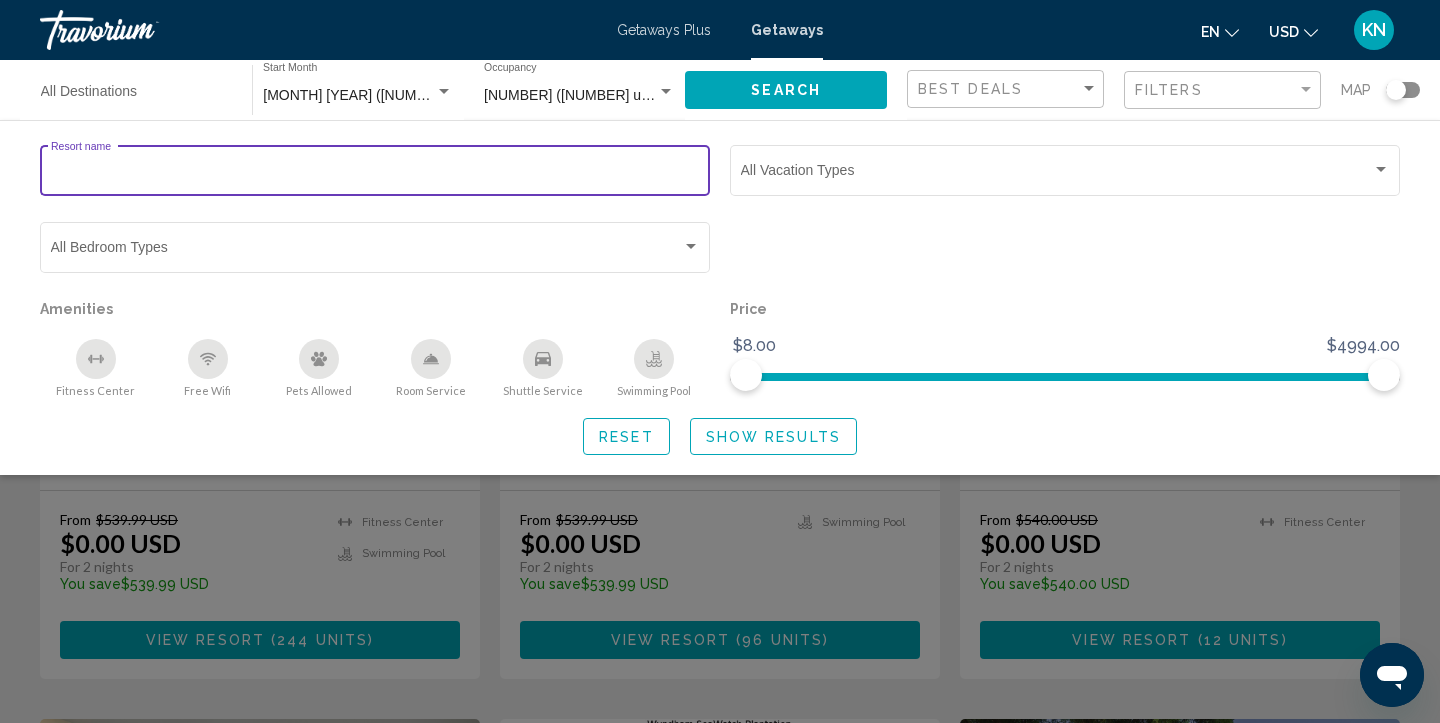 click on "Resort name" at bounding box center (375, 174) 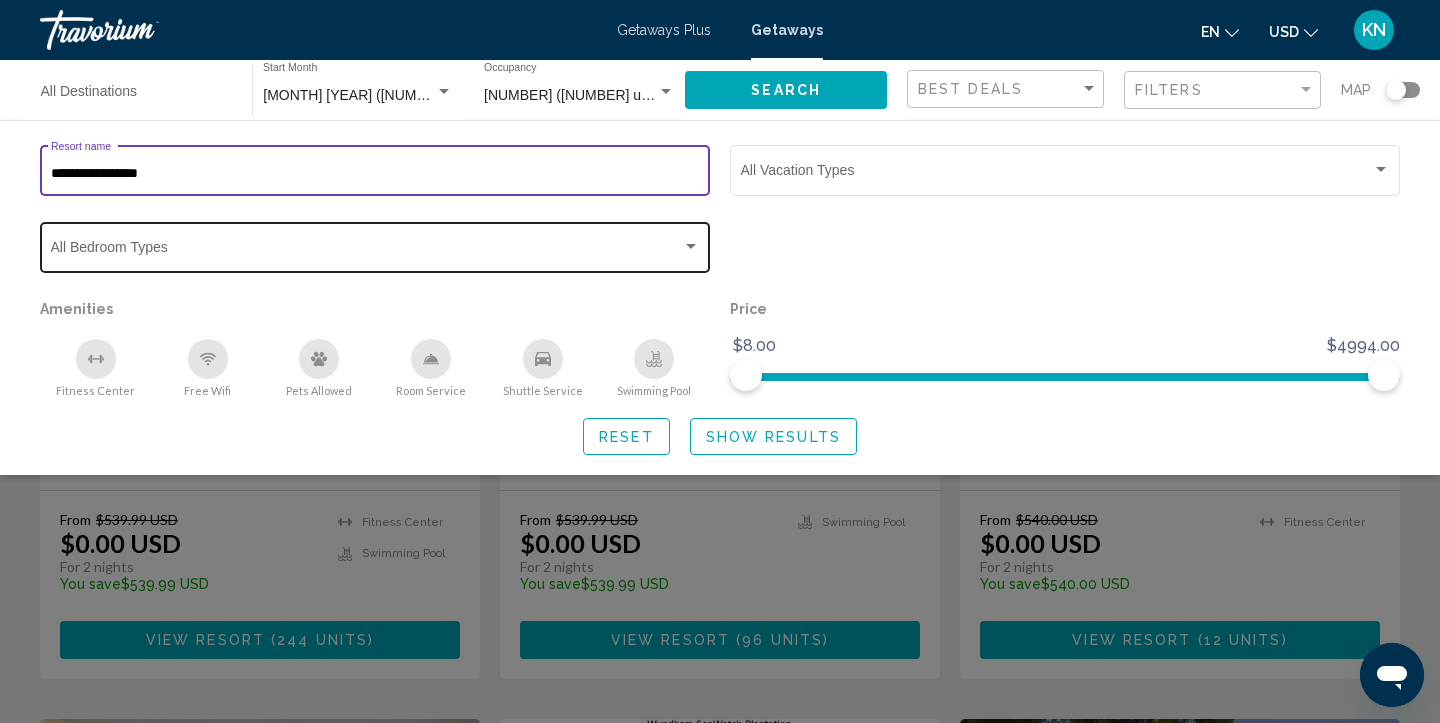 type on "**********" 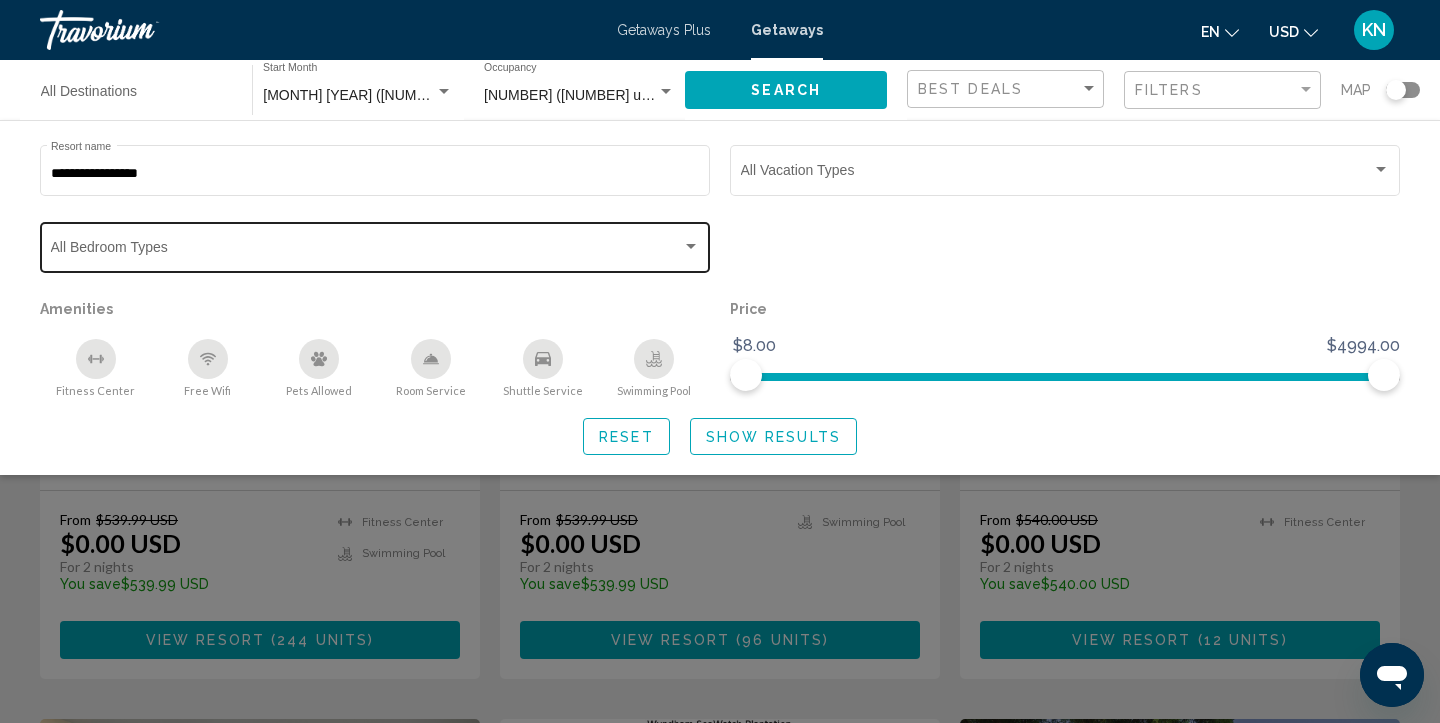click on "Bedroom Types All Bedroom Types" 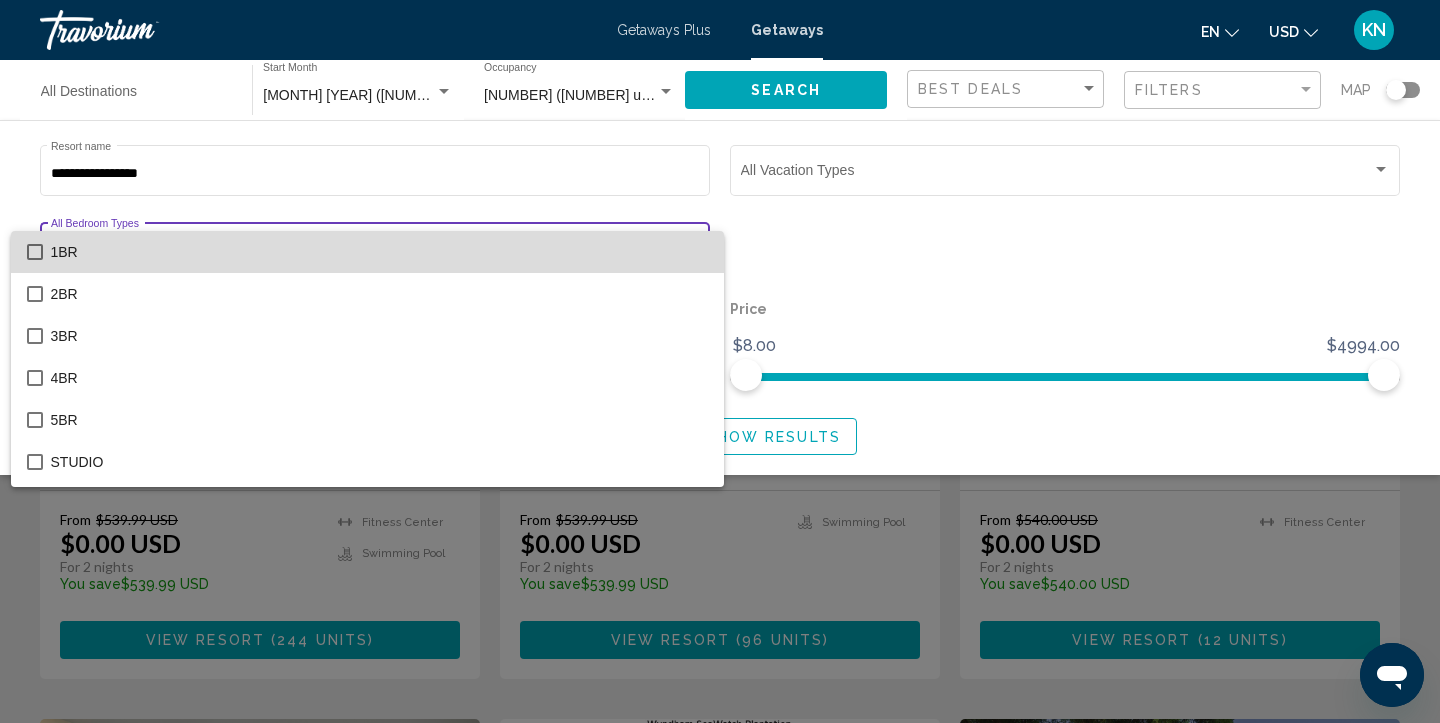 click on "1BR" at bounding box center (379, 252) 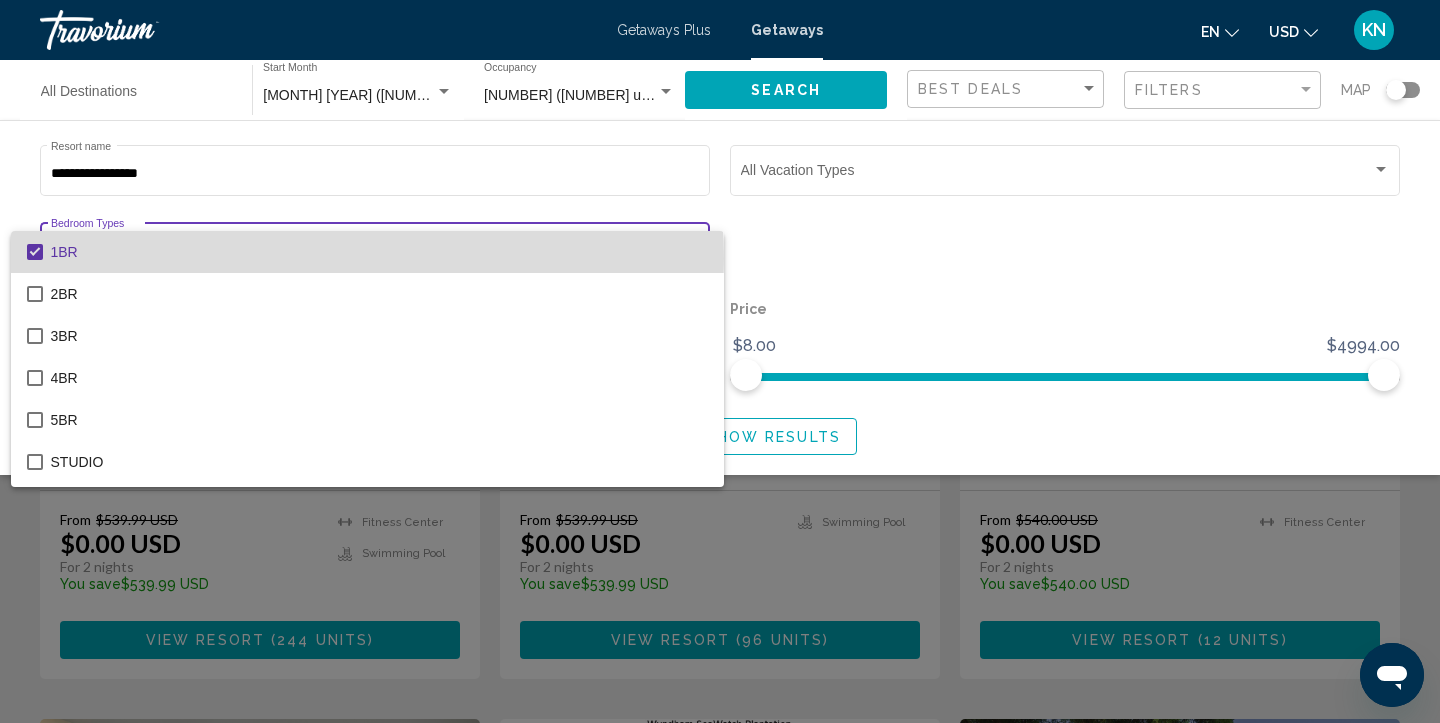 click on "1BR" at bounding box center [379, 252] 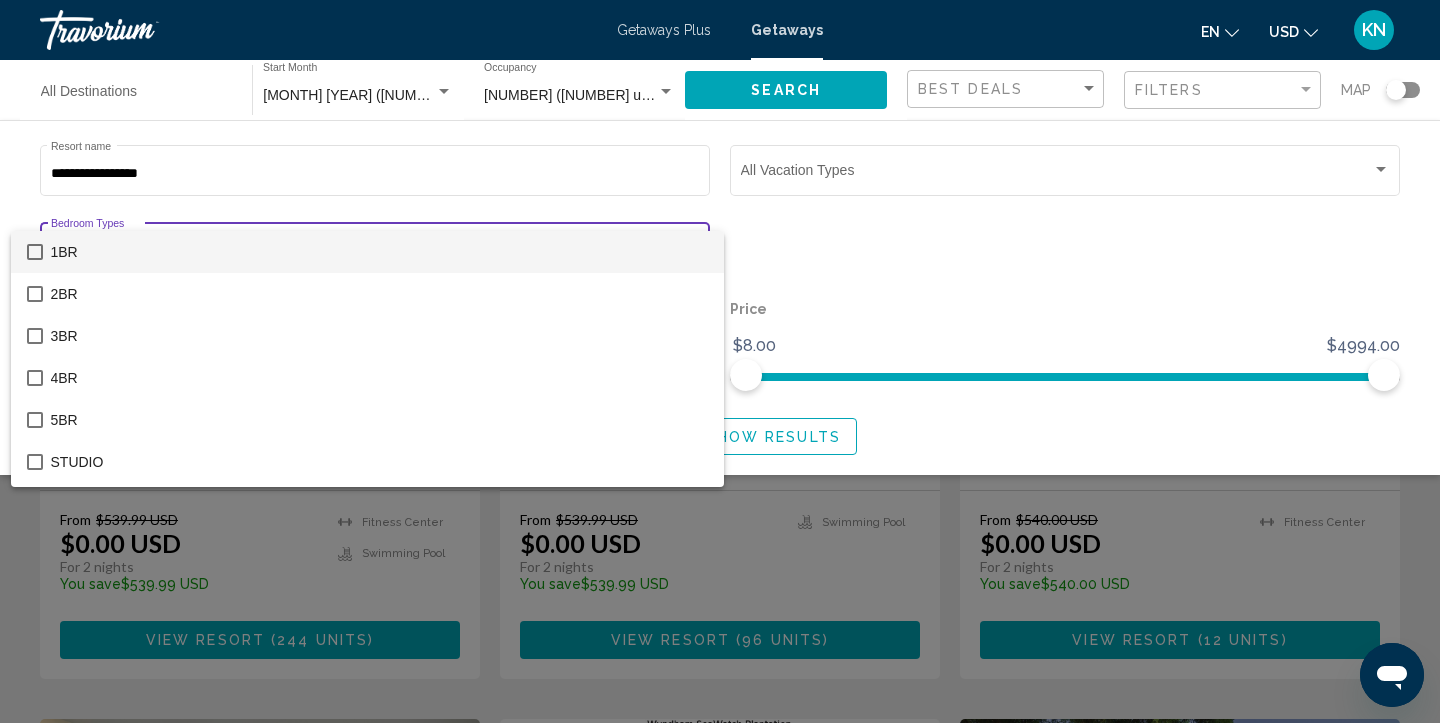 click at bounding box center (720, 361) 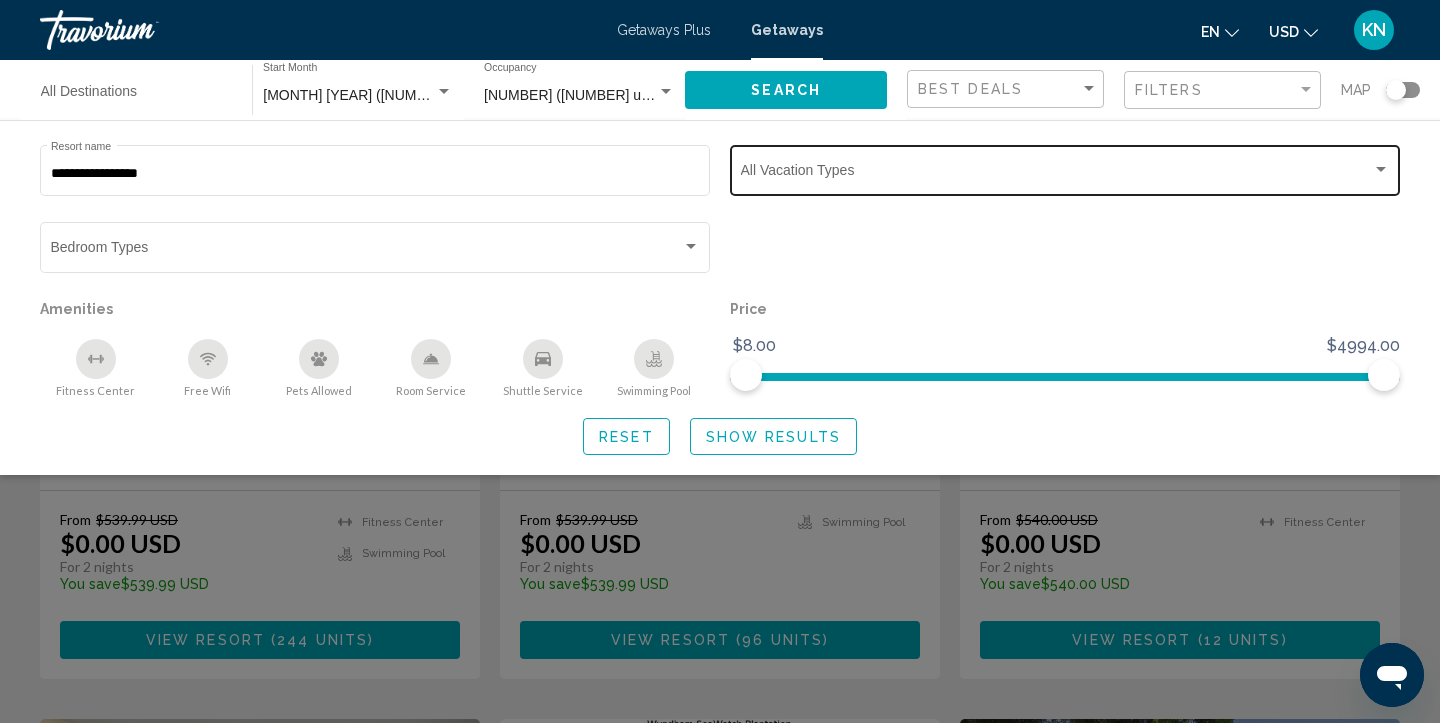 click at bounding box center [1056, 174] 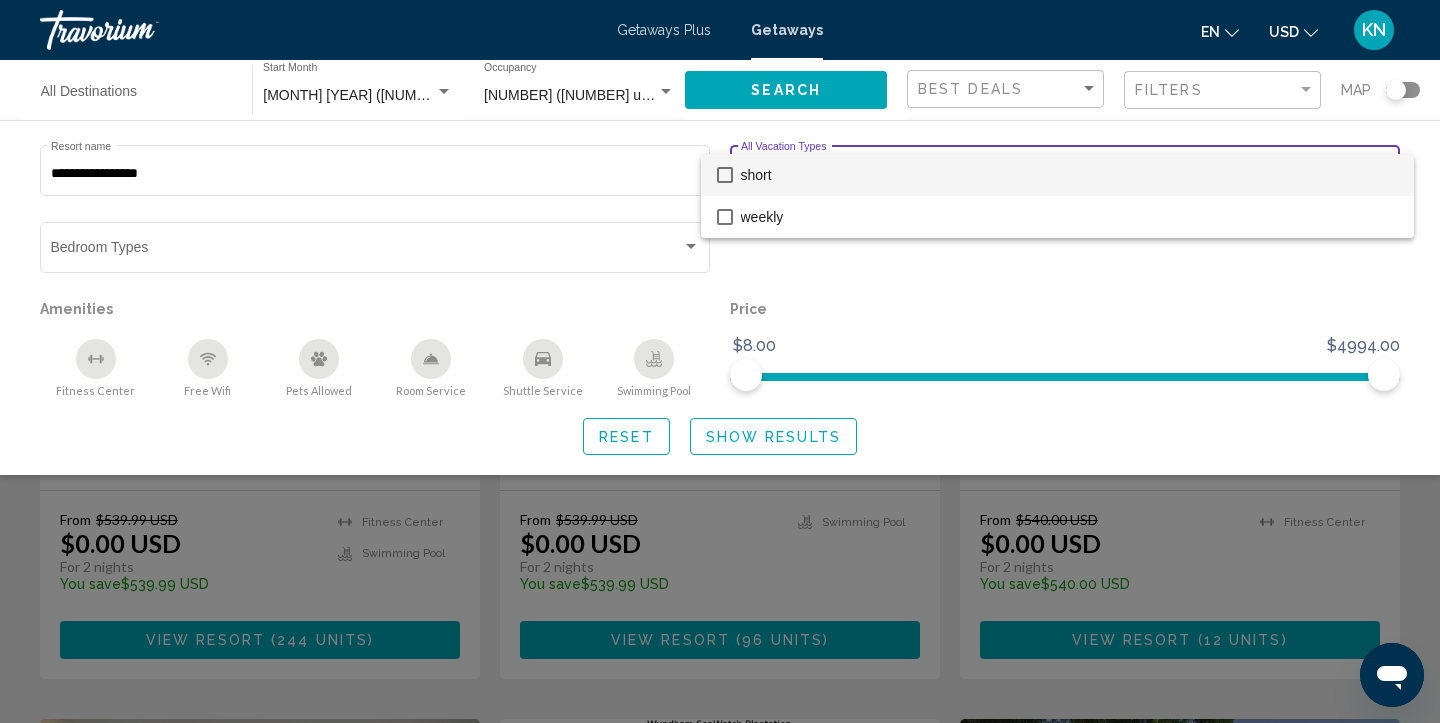 click on "short" at bounding box center [1069, 175] 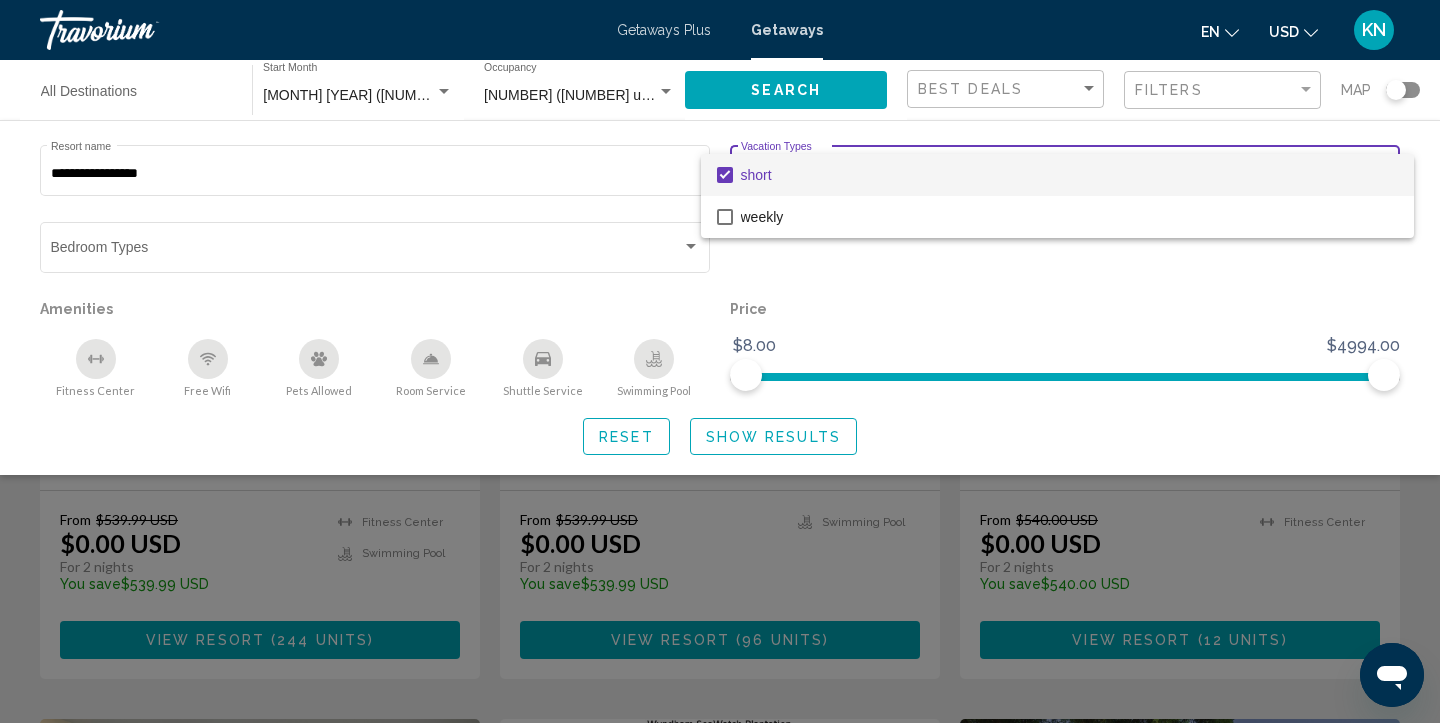 click at bounding box center (720, 361) 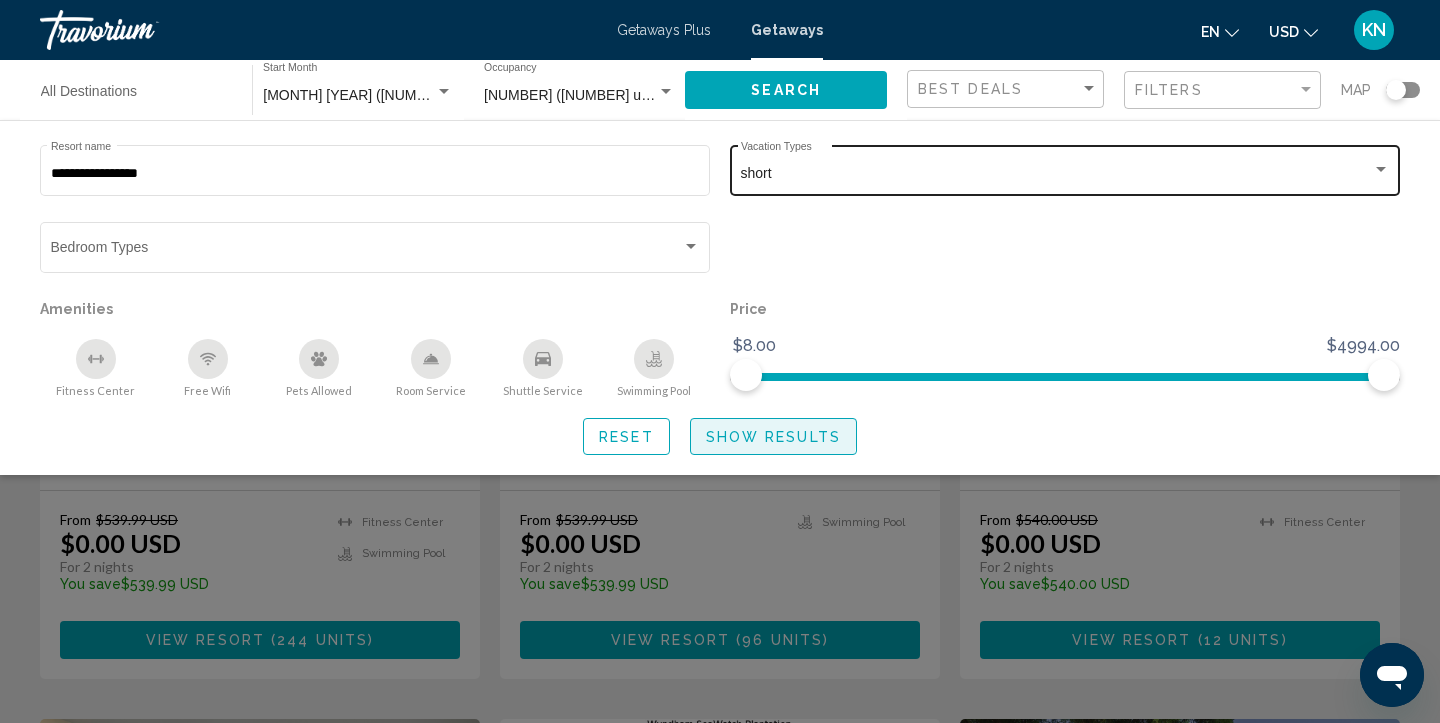 click on "Show Results" 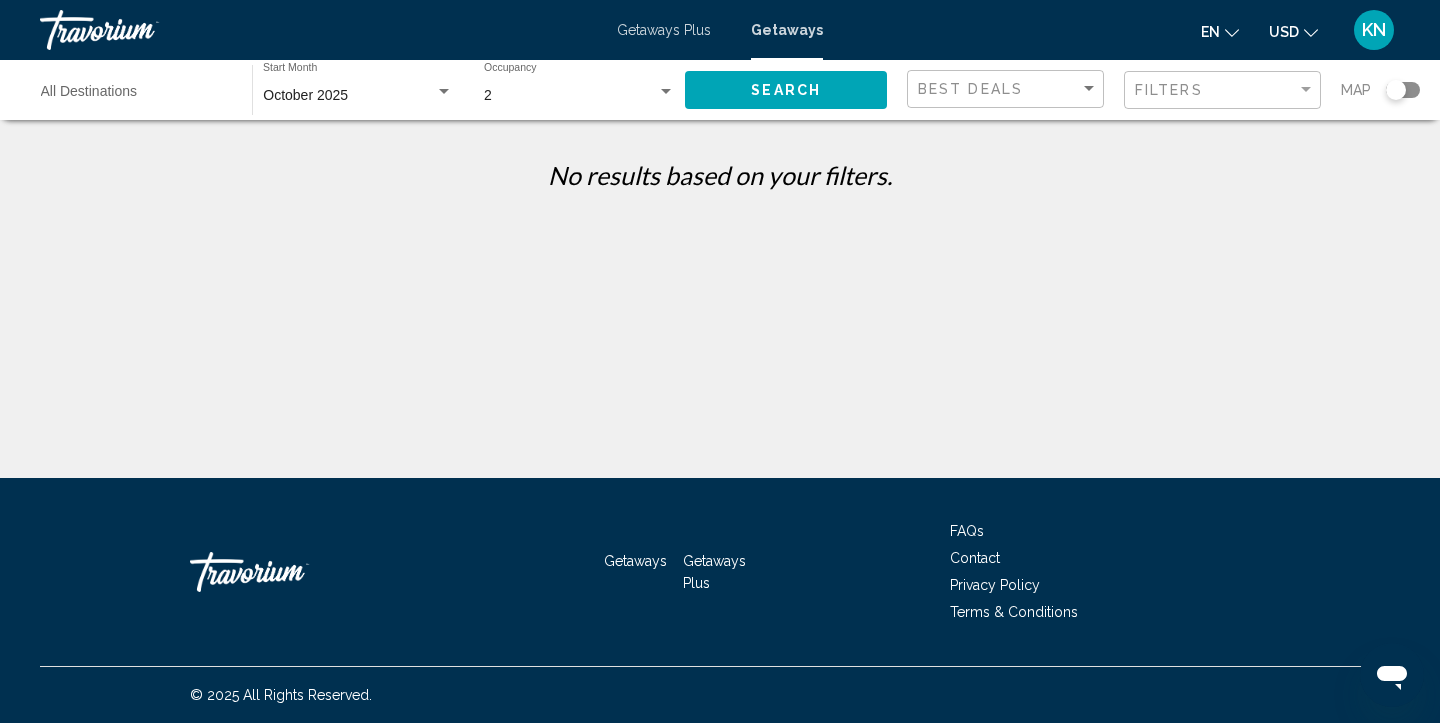 click on "Destination All Destinations" 